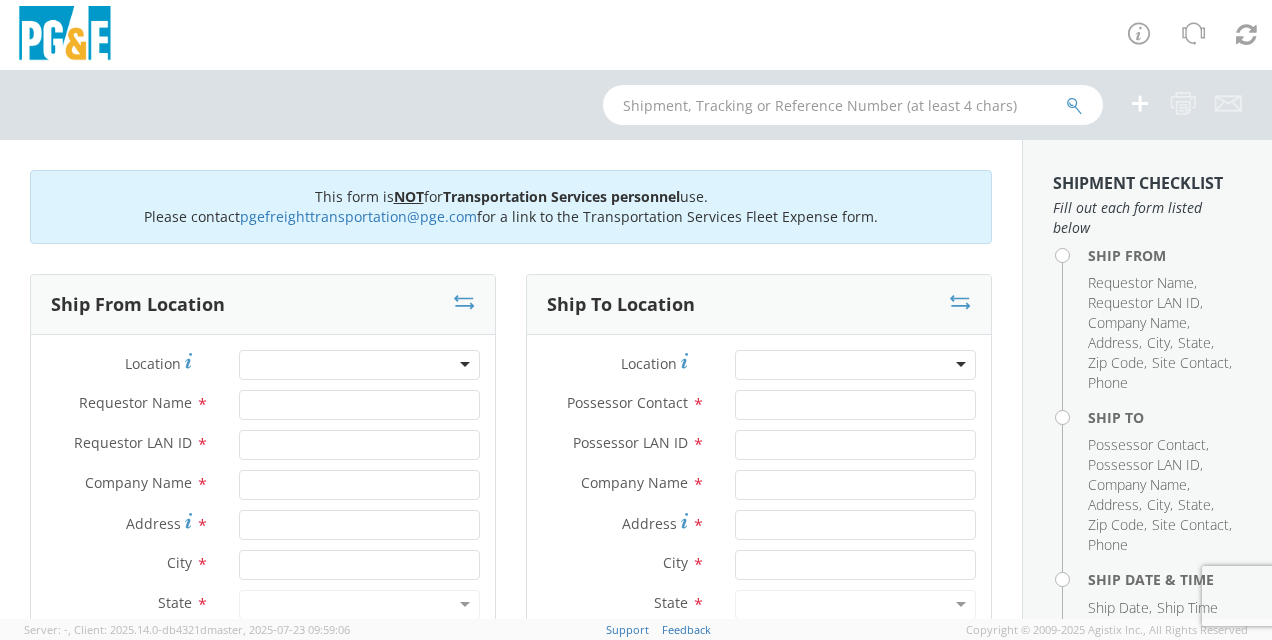 scroll, scrollTop: 0, scrollLeft: 0, axis: both 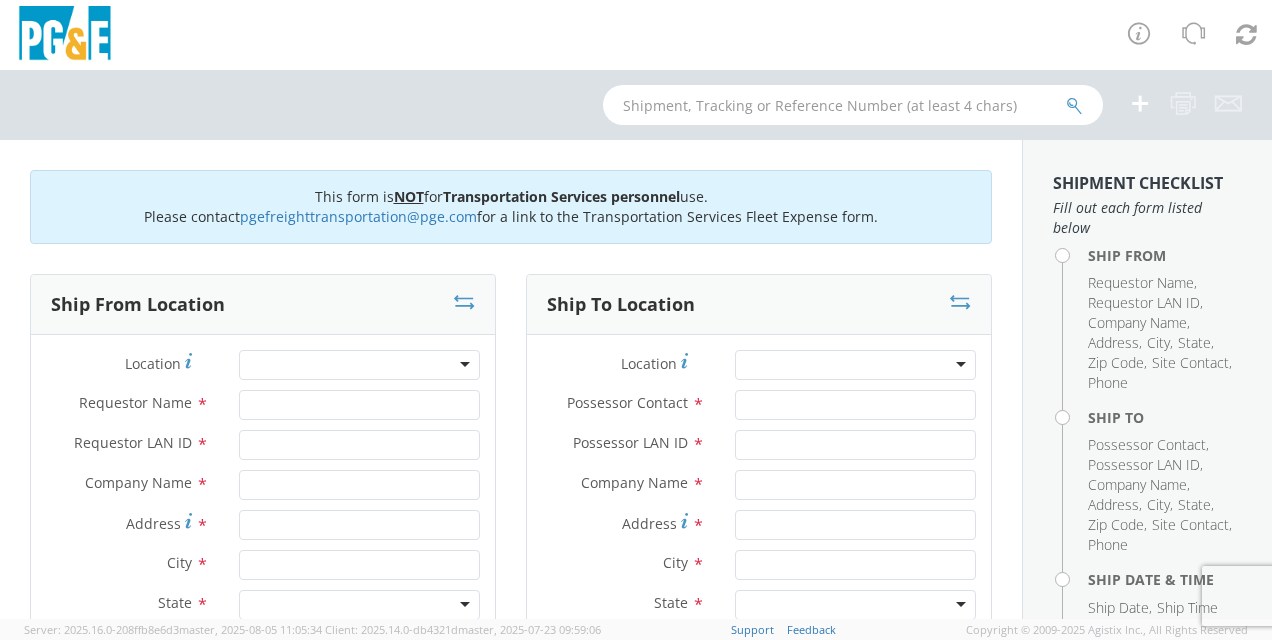 click at bounding box center (359, 365) 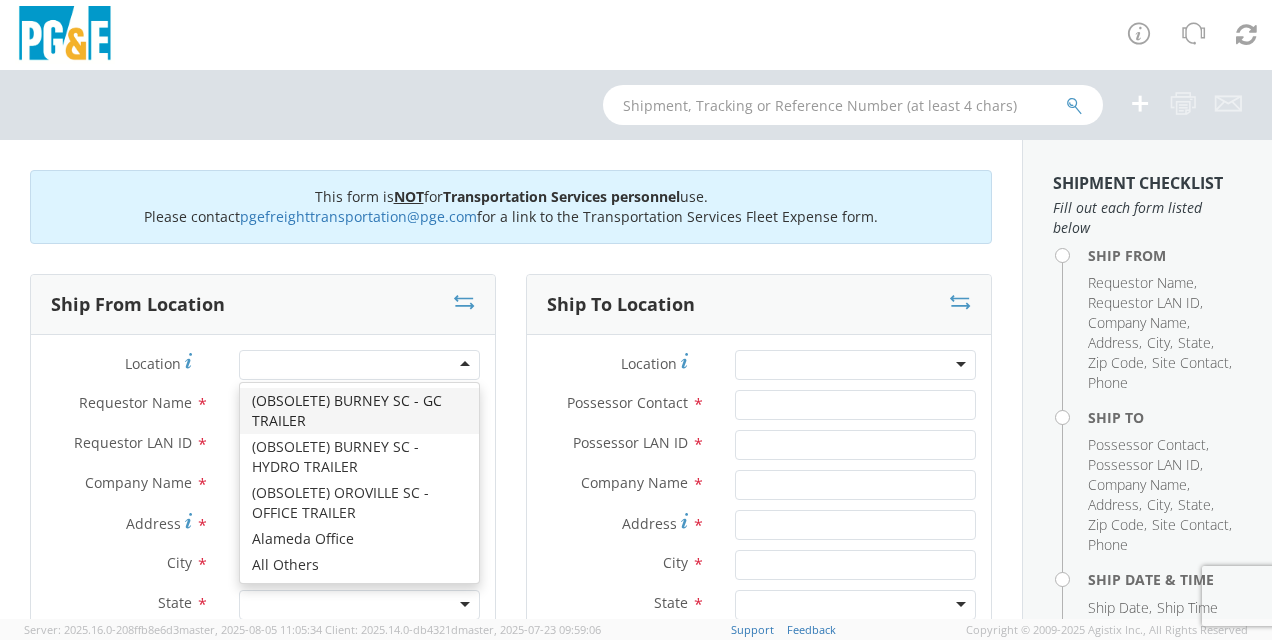 click at bounding box center [359, 365] 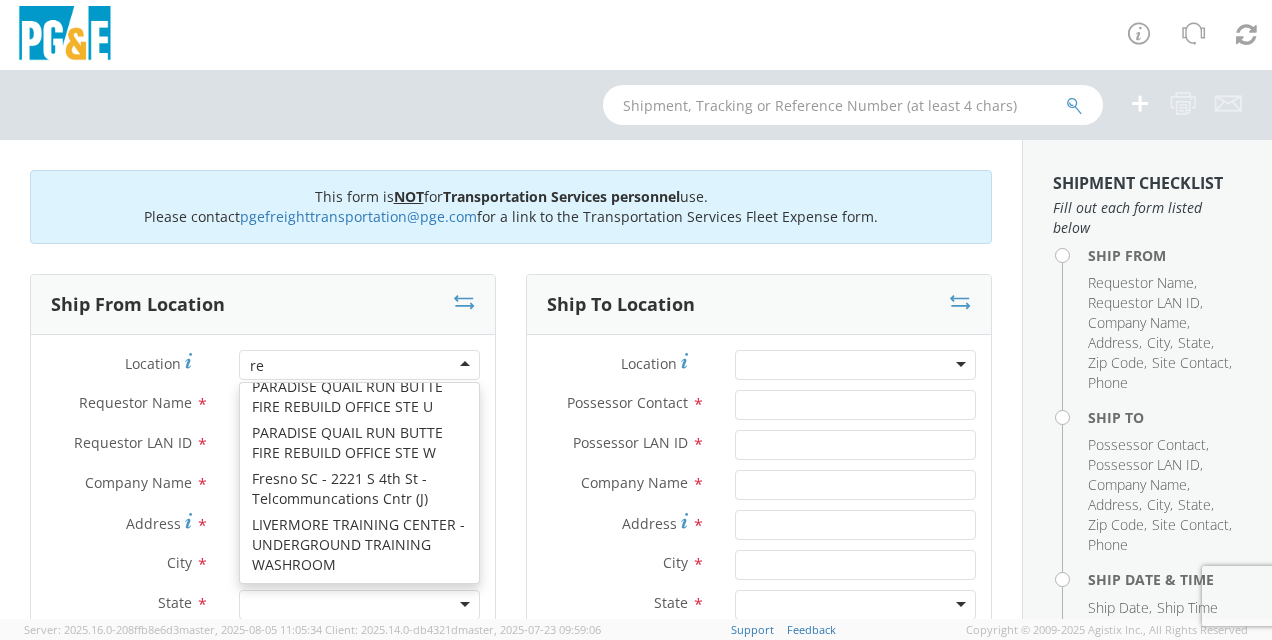 scroll, scrollTop: 4, scrollLeft: 0, axis: vertical 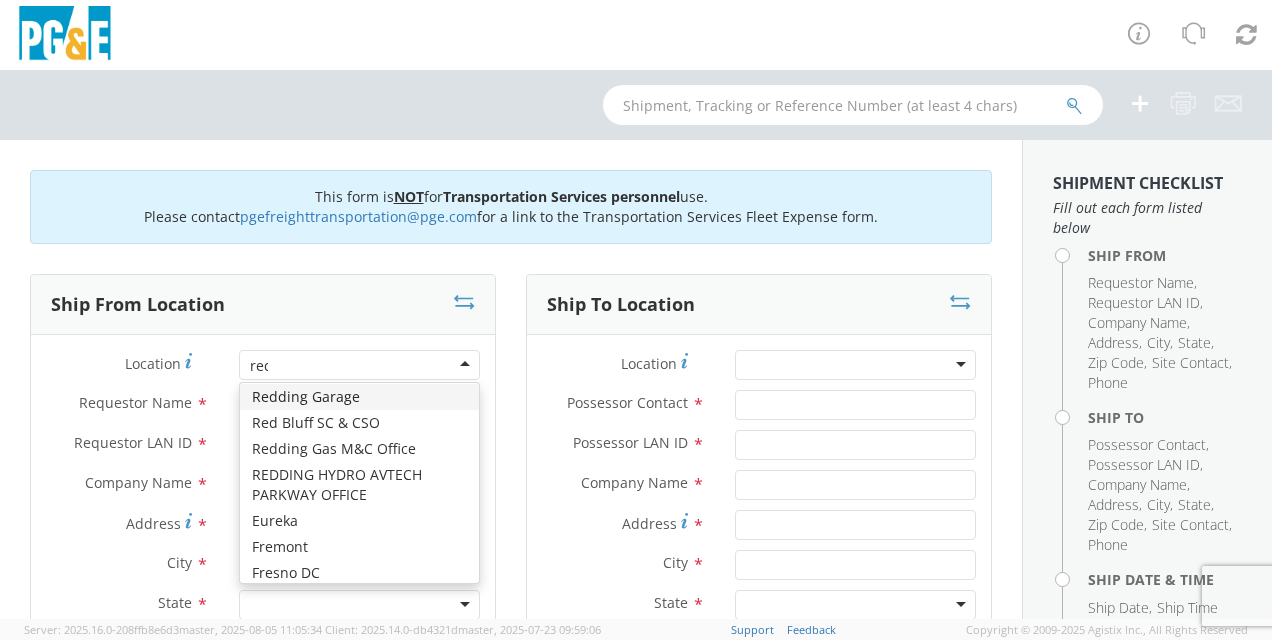 type on "[CITY]" 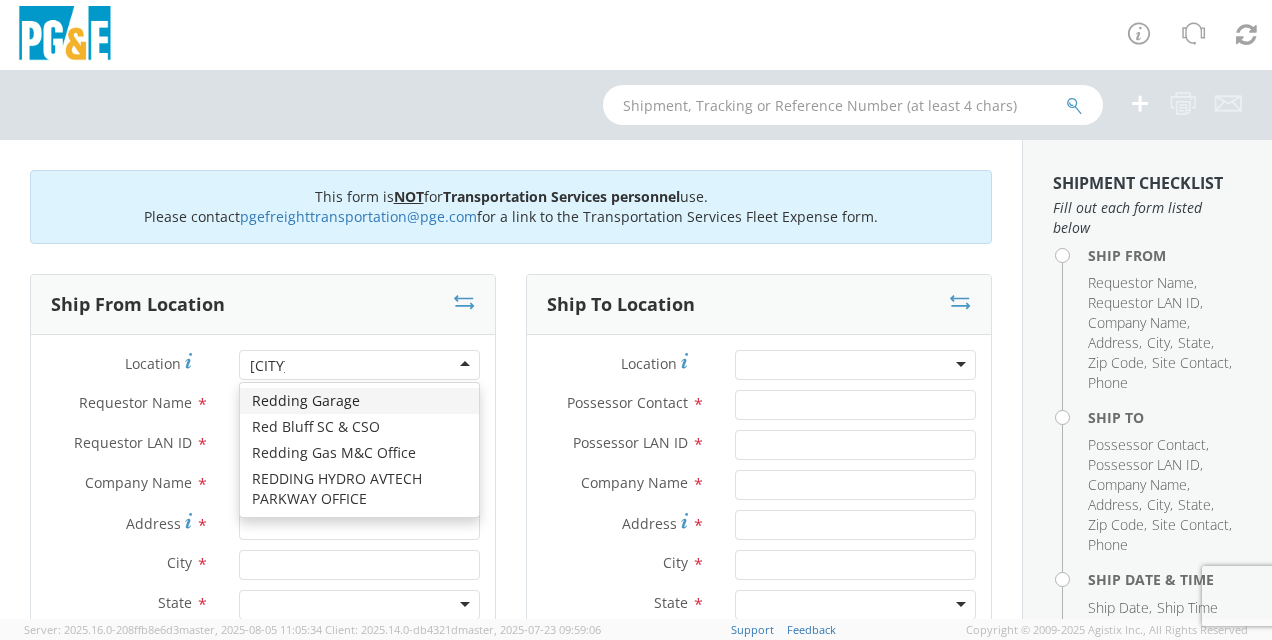 scroll, scrollTop: 0, scrollLeft: 0, axis: both 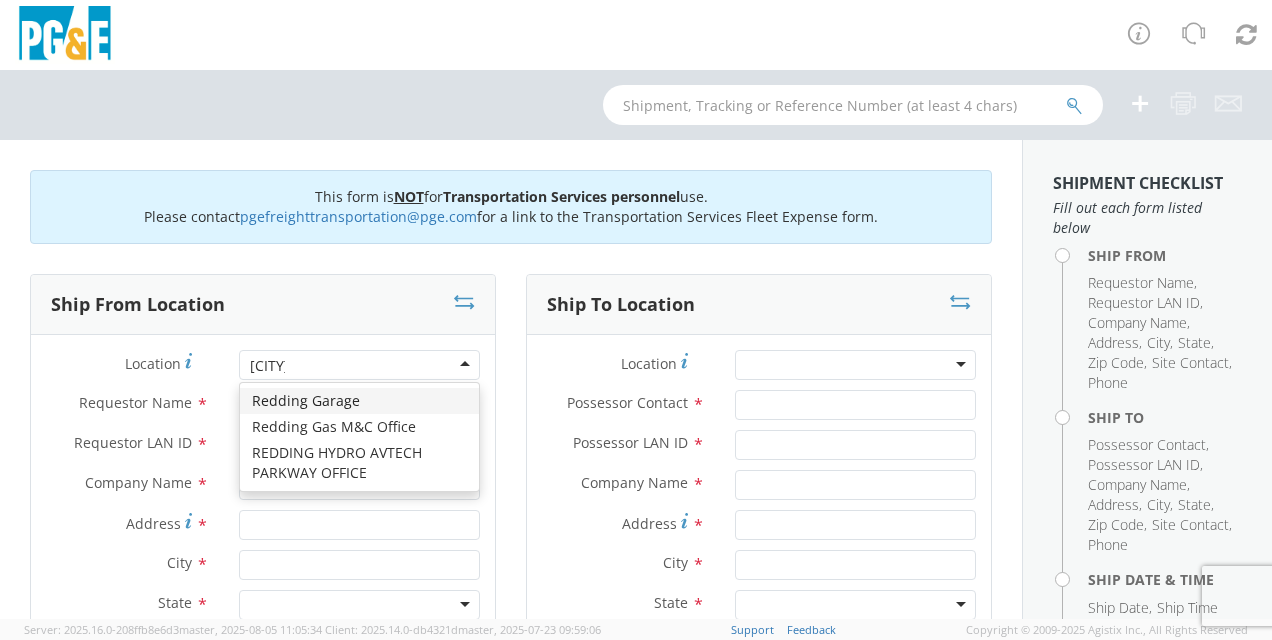 type 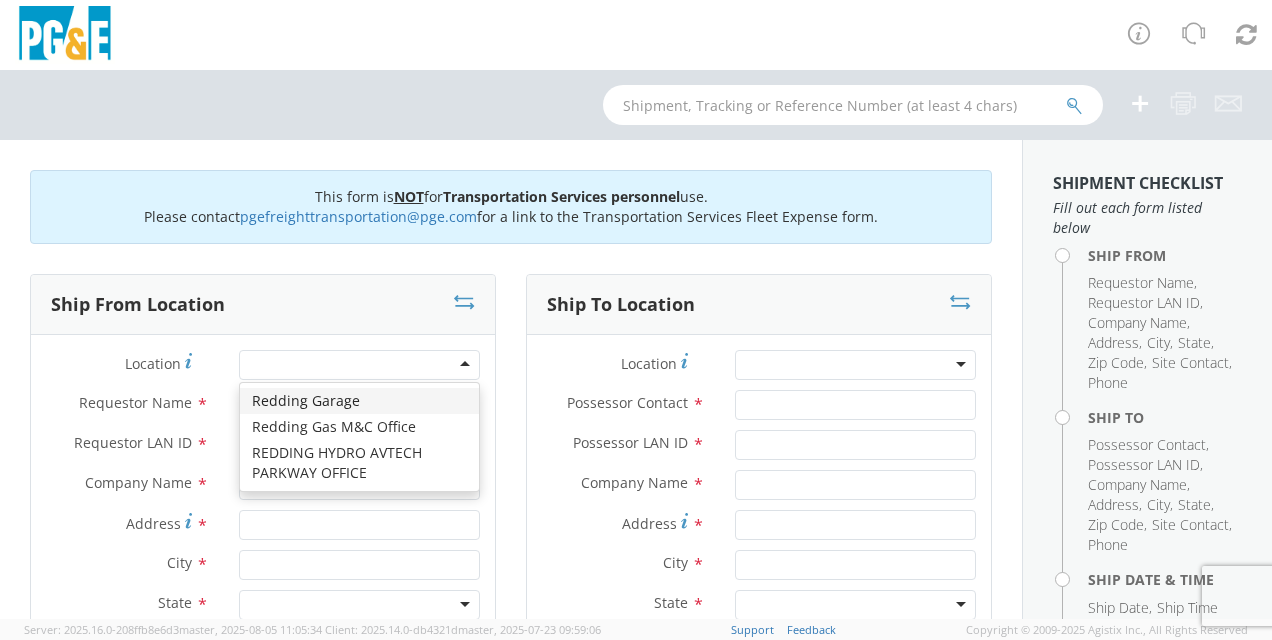 type on "PG&E" 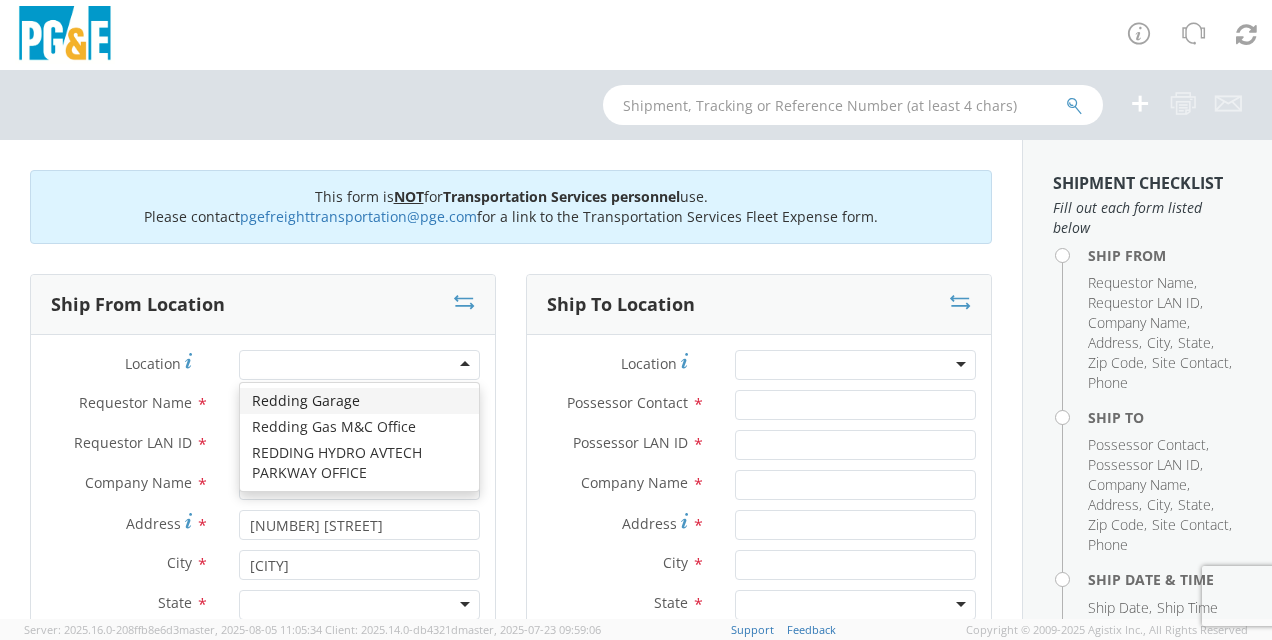scroll, scrollTop: 0, scrollLeft: 0, axis: both 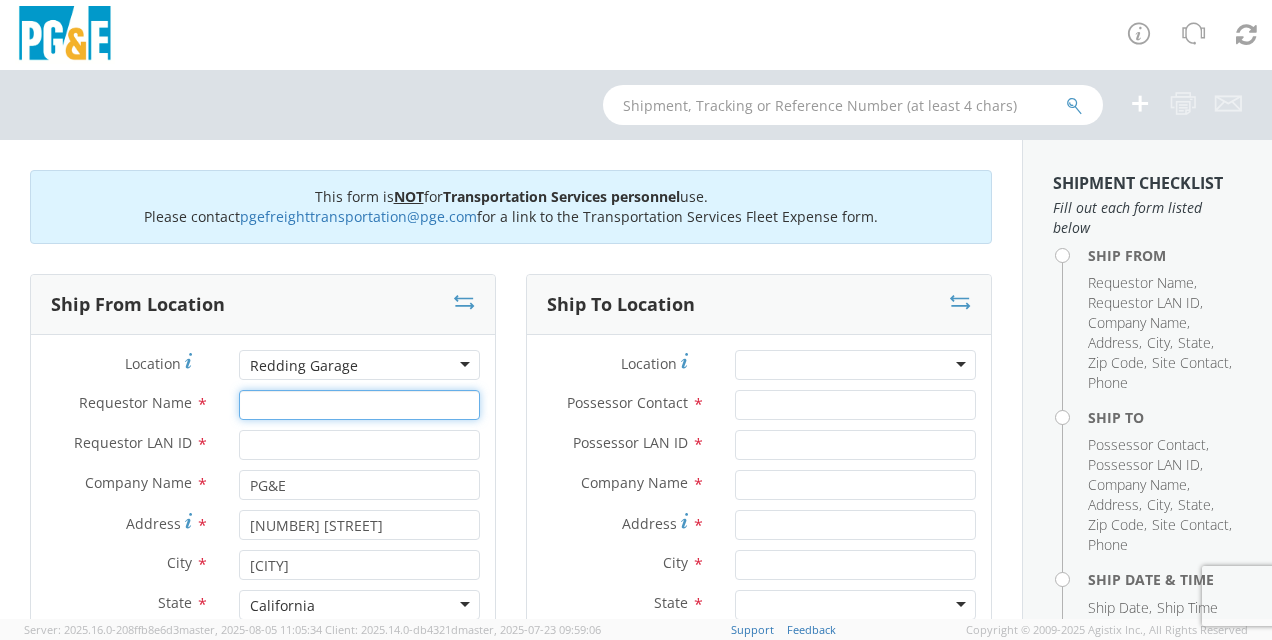 click on "Requestor Name        *" at bounding box center [359, 405] 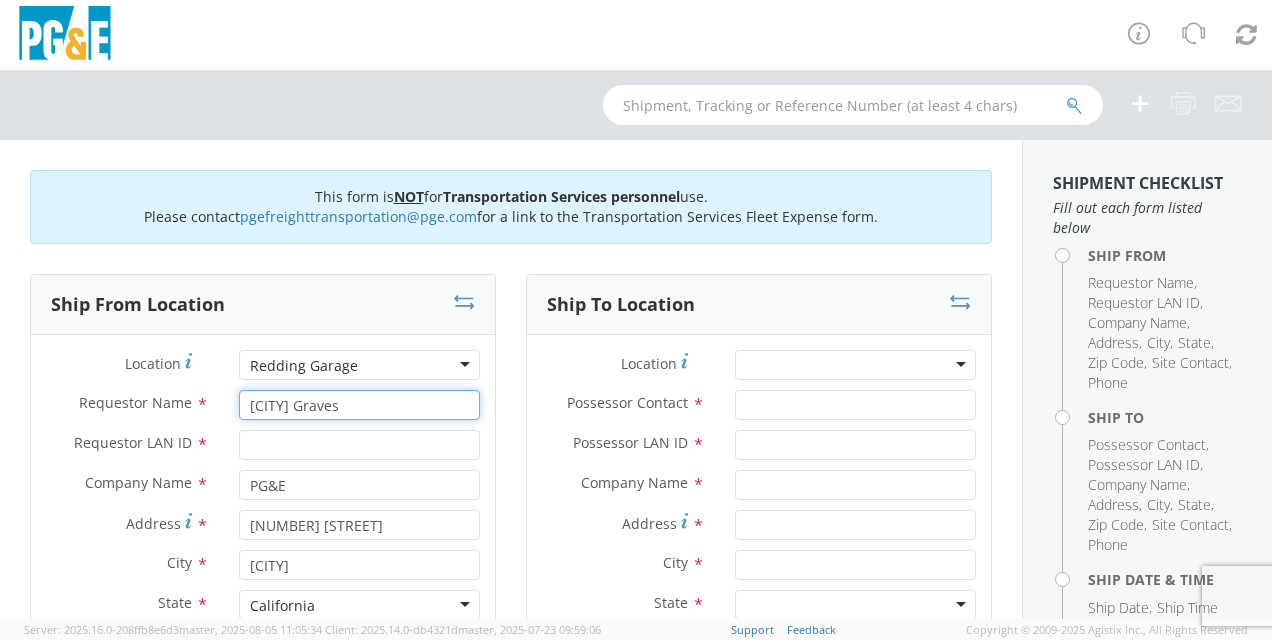 type on "[CITY] Graves" 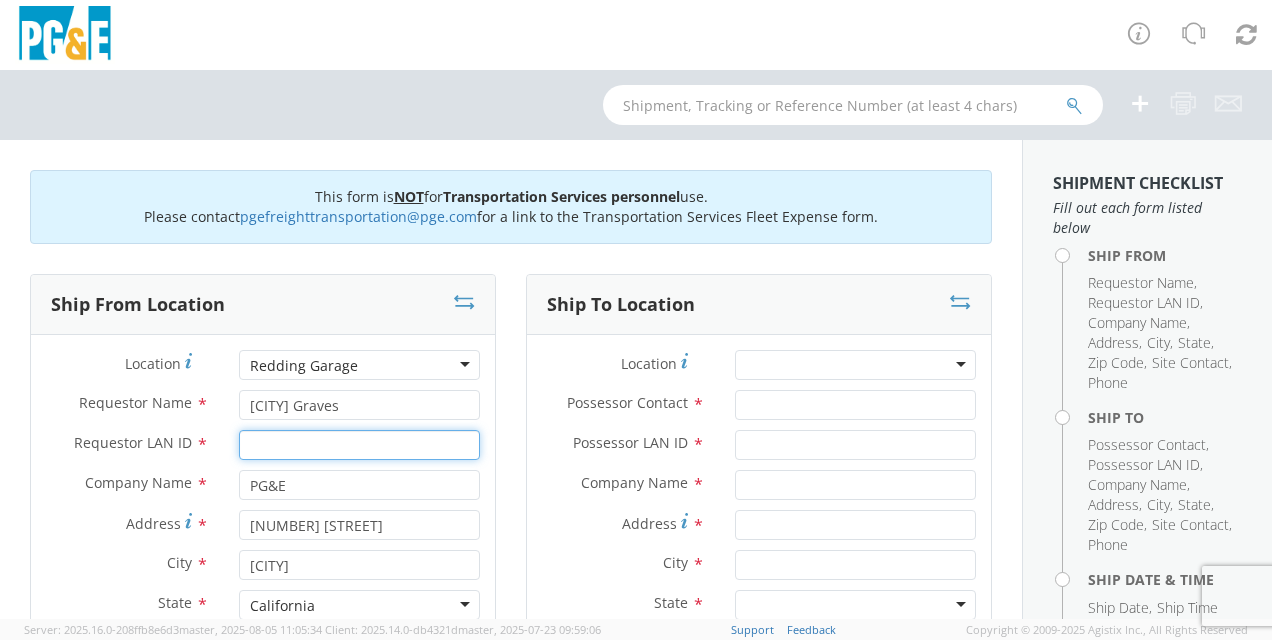 click on "Requestor LAN ID        *" at bounding box center [359, 445] 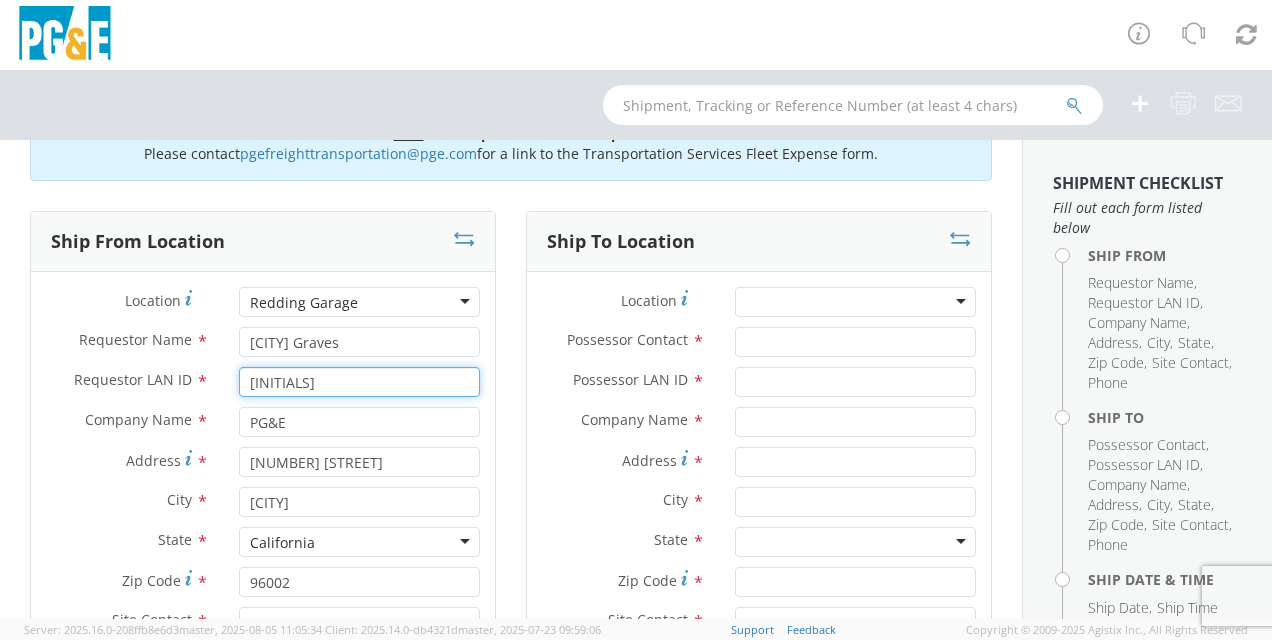 scroll, scrollTop: 200, scrollLeft: 0, axis: vertical 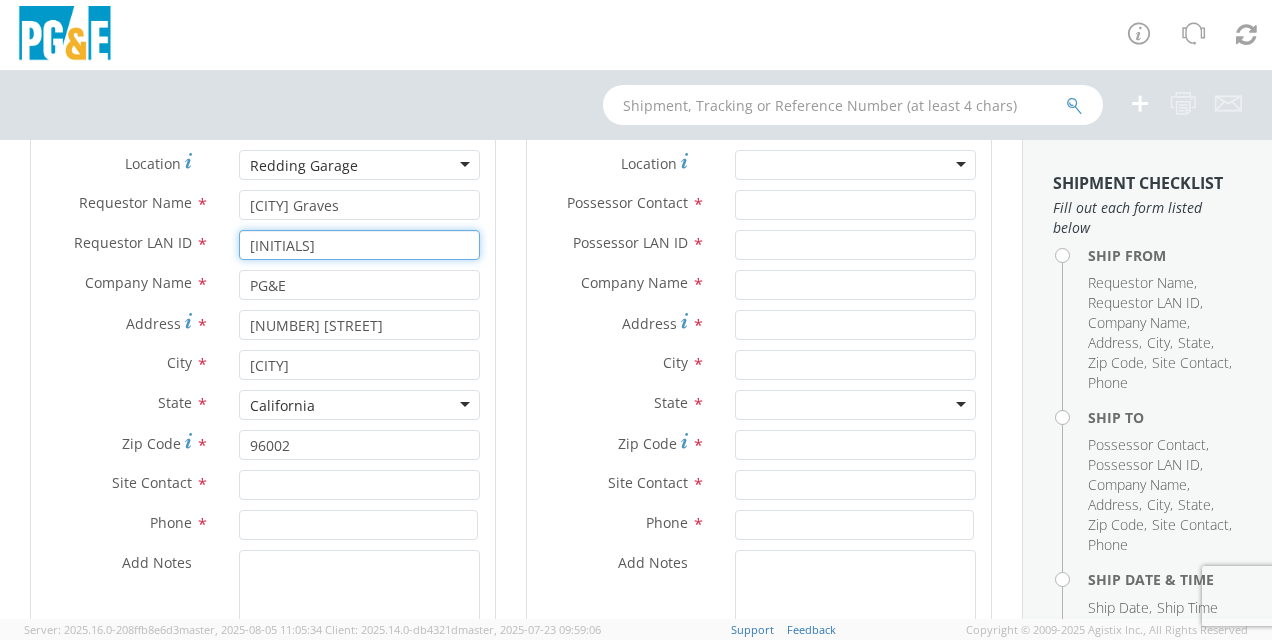 type on "[INITIALS]" 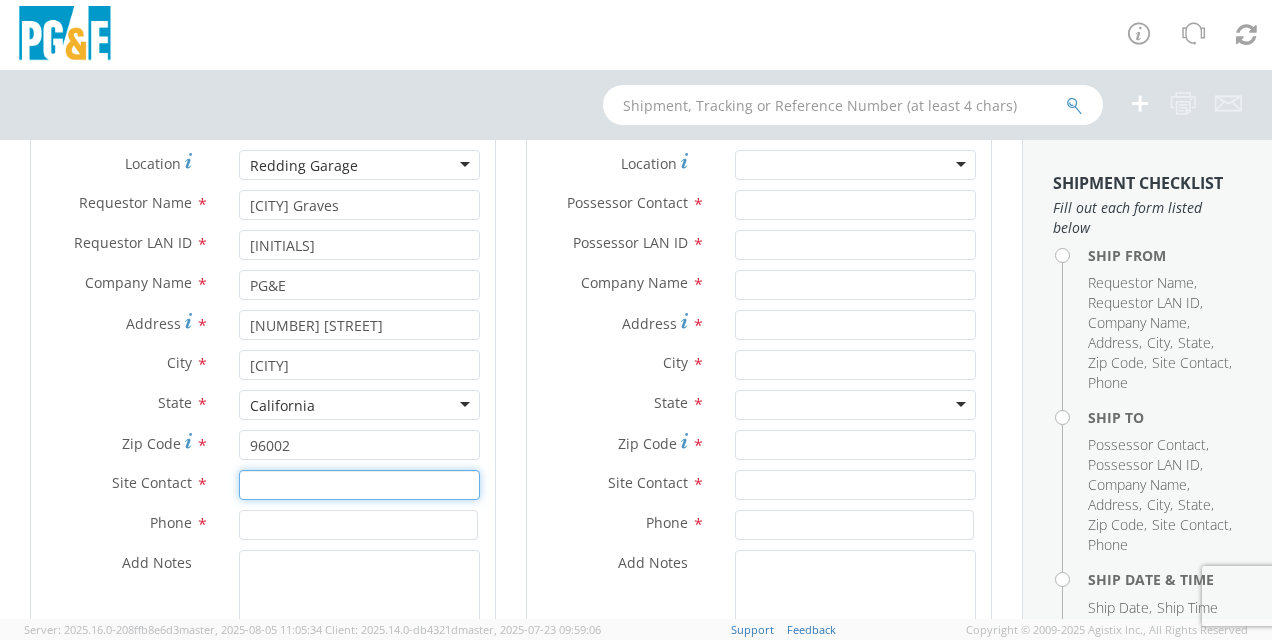 click at bounding box center [359, 485] 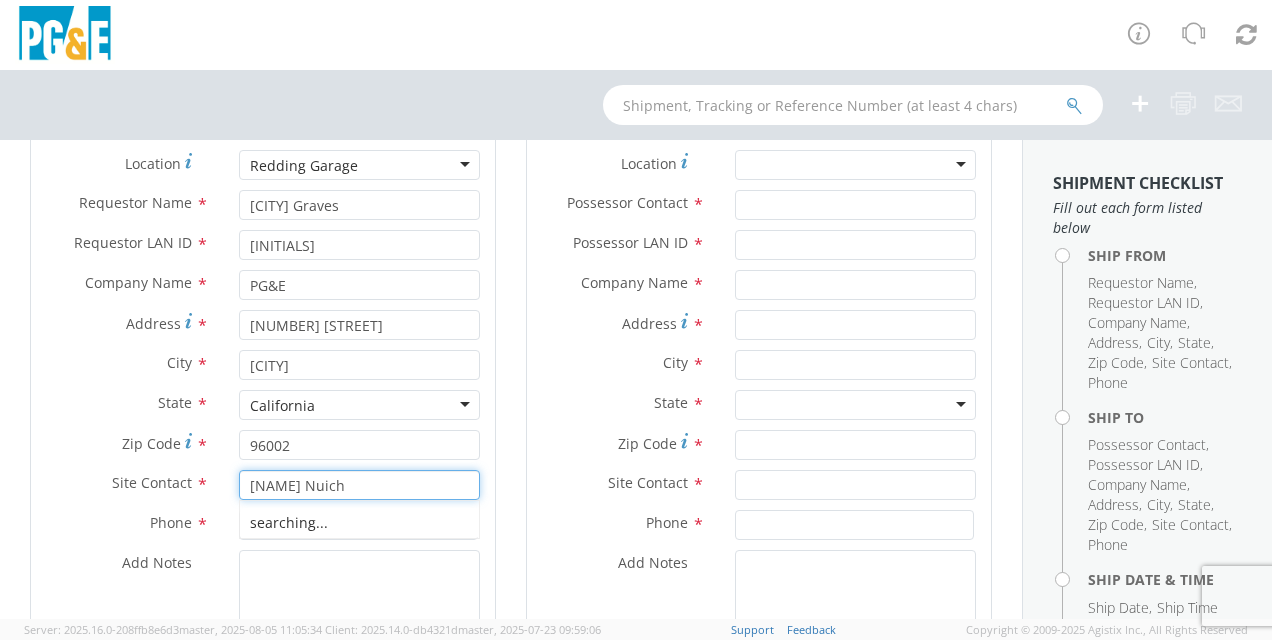 type on "[NAME] Nuich" 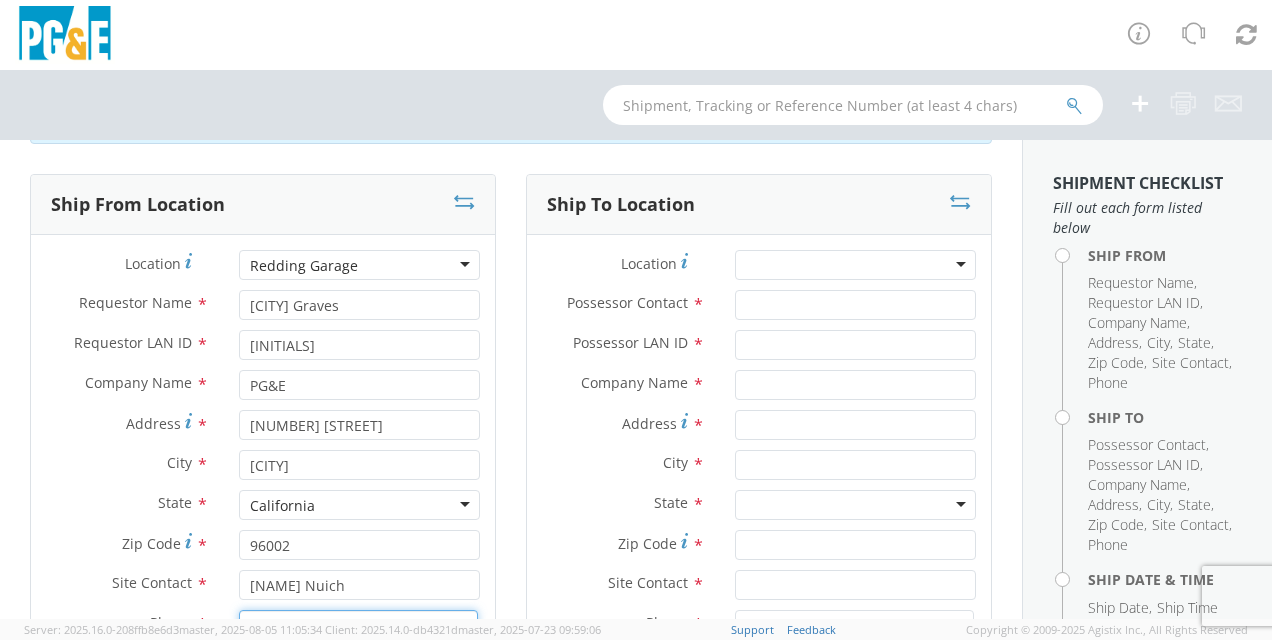 scroll, scrollTop: 200, scrollLeft: 0, axis: vertical 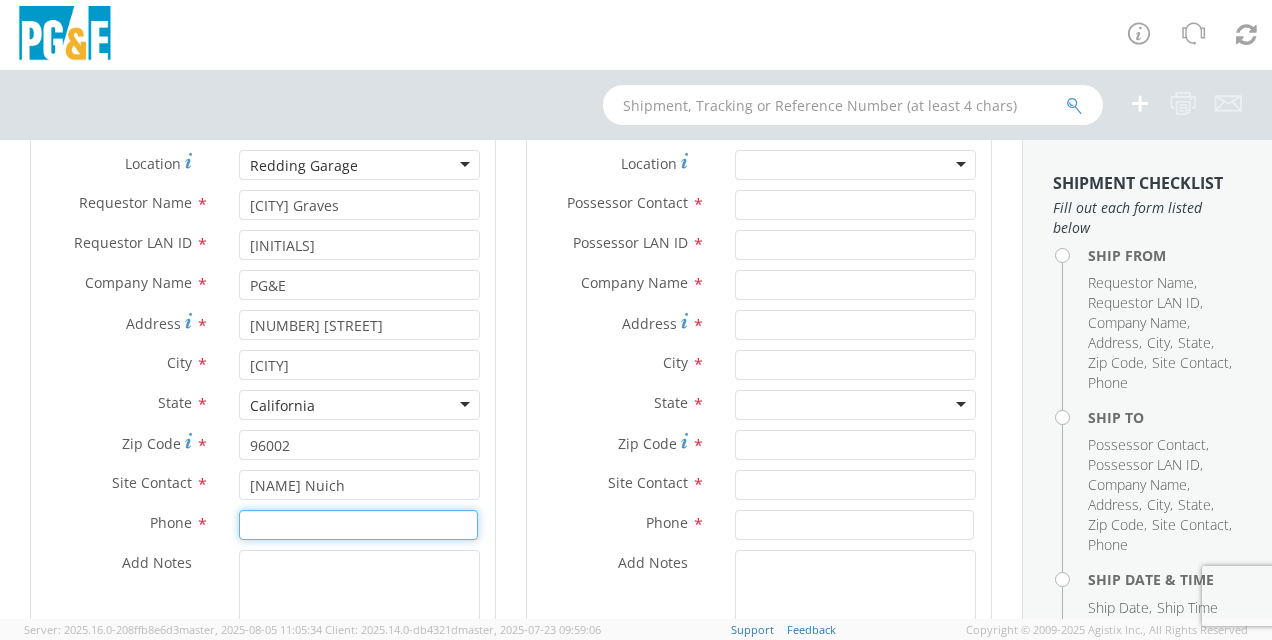 click at bounding box center (358, 525) 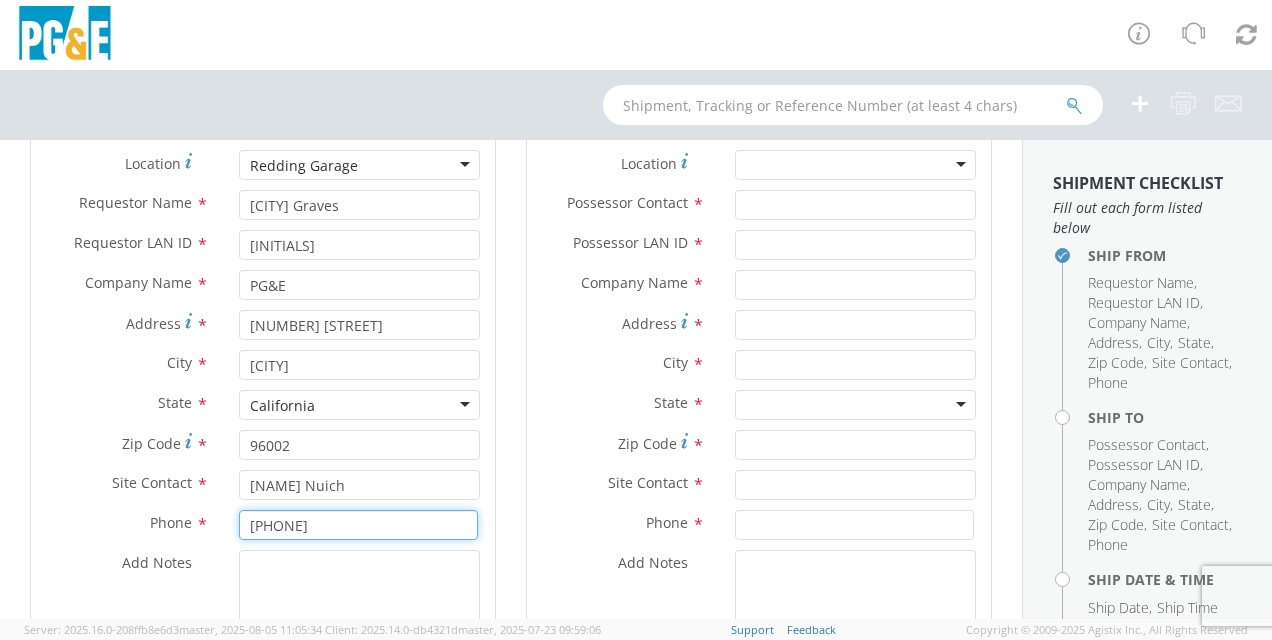 type on "[PHONE]" 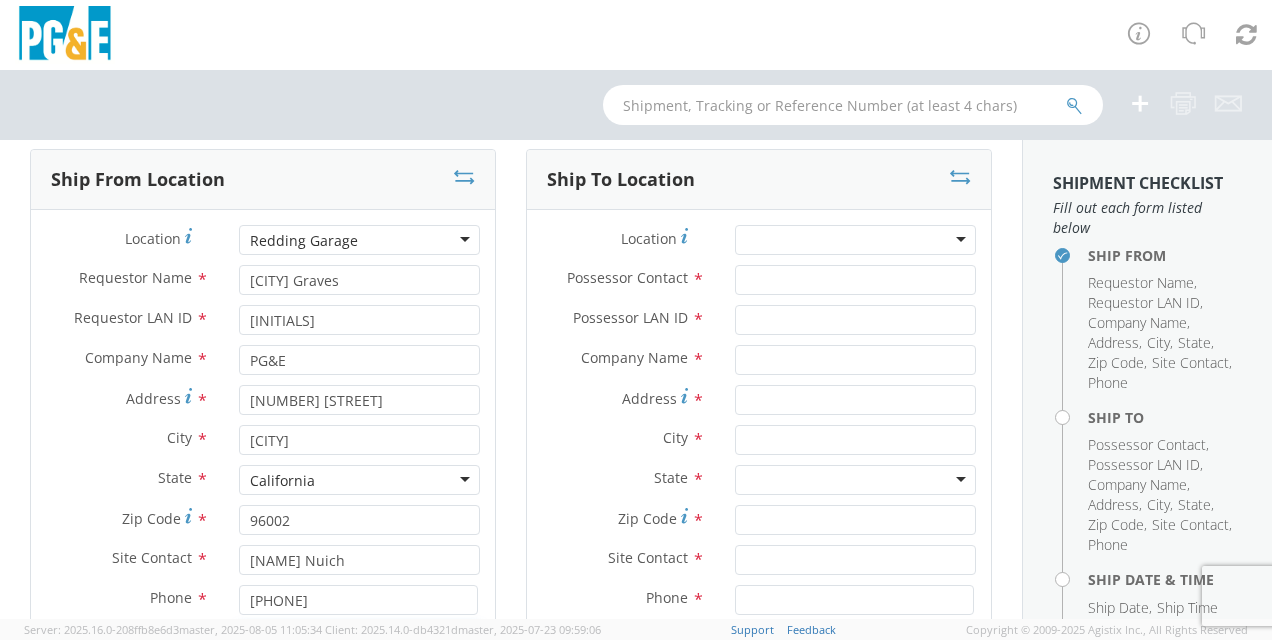 scroll, scrollTop: 100, scrollLeft: 0, axis: vertical 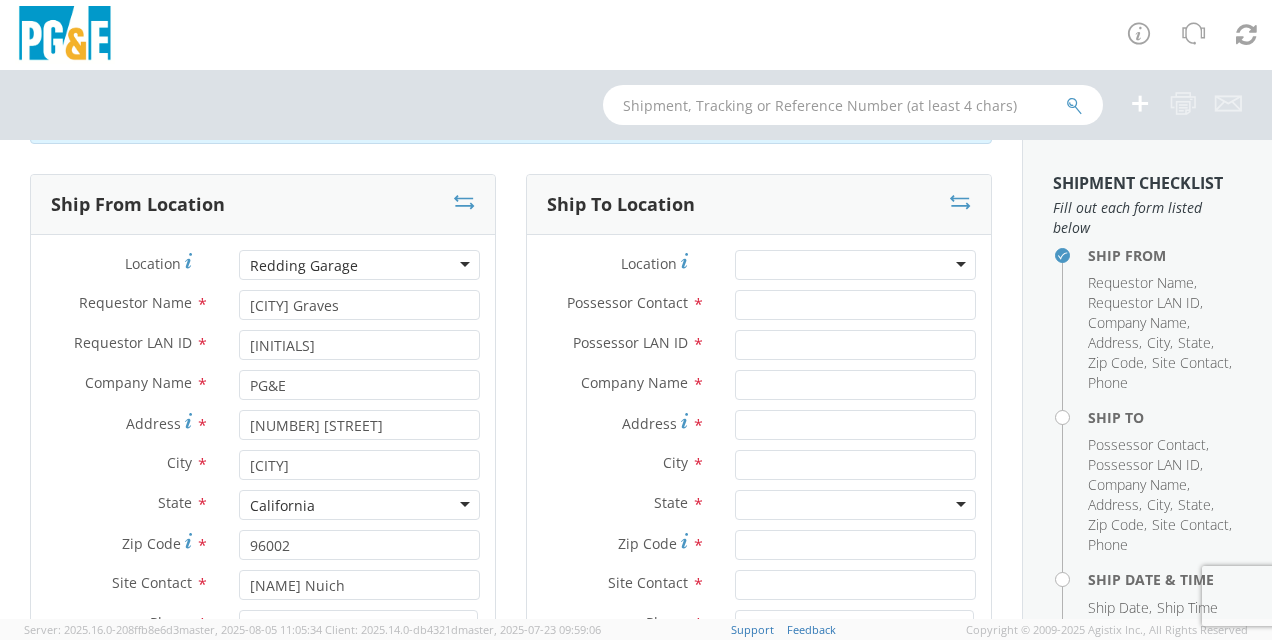 click at bounding box center [855, 265] 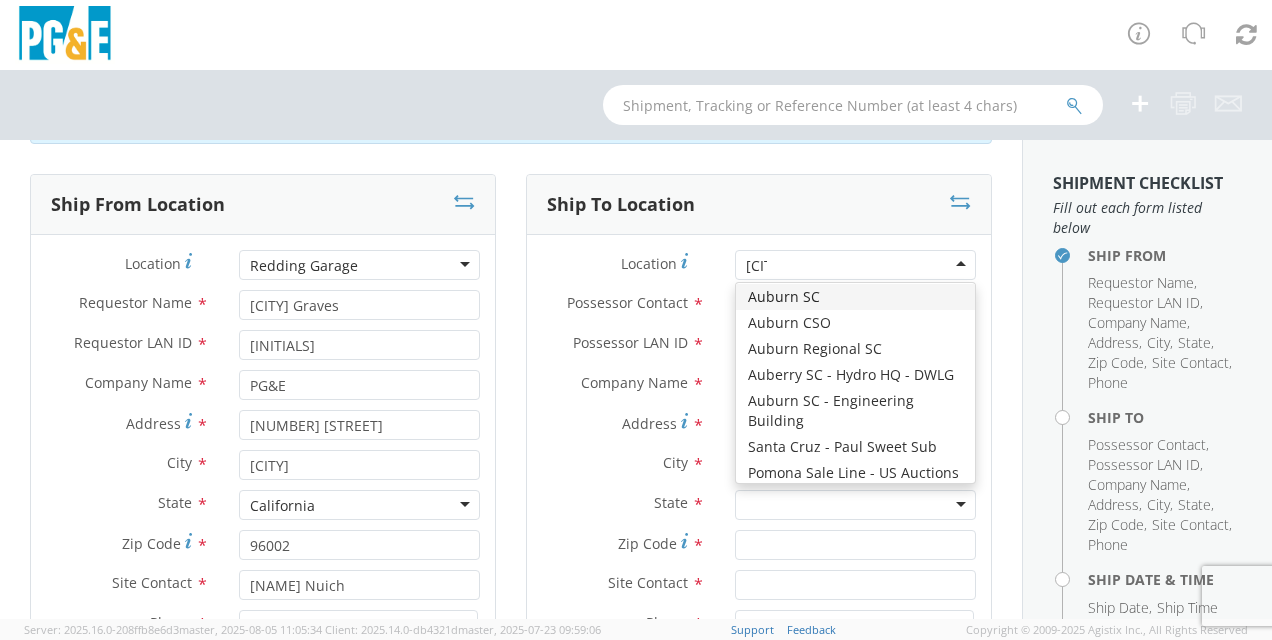 scroll, scrollTop: 0, scrollLeft: 0, axis: both 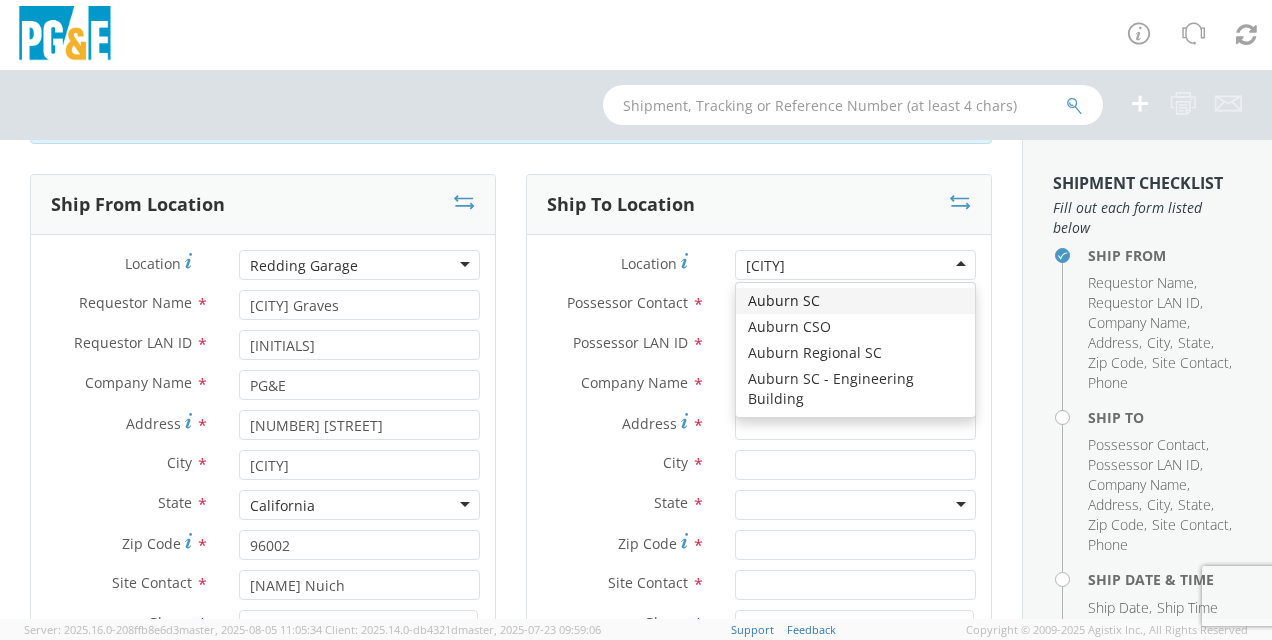 type on "auburn" 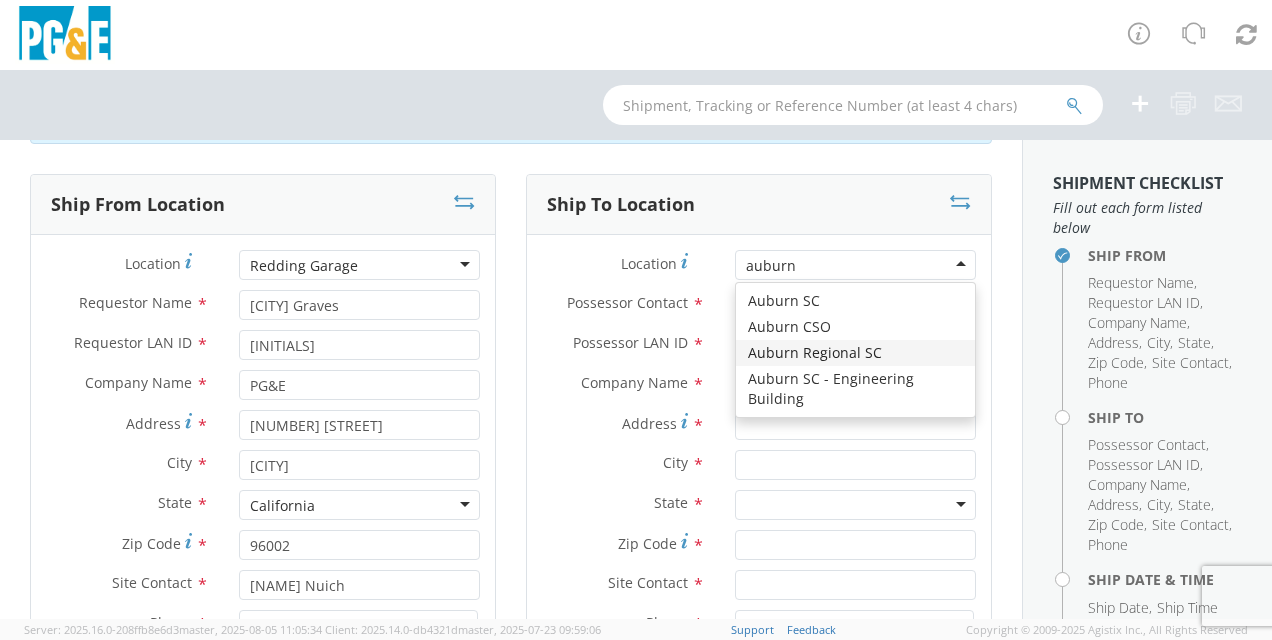 type 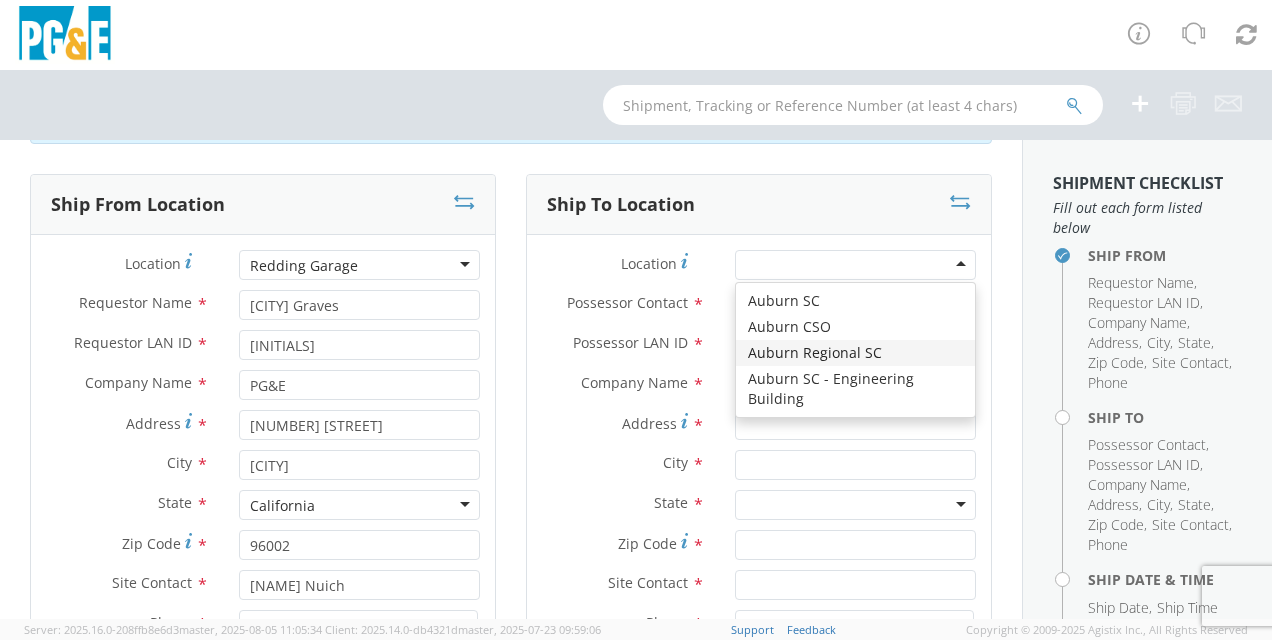 type on "PG&E" 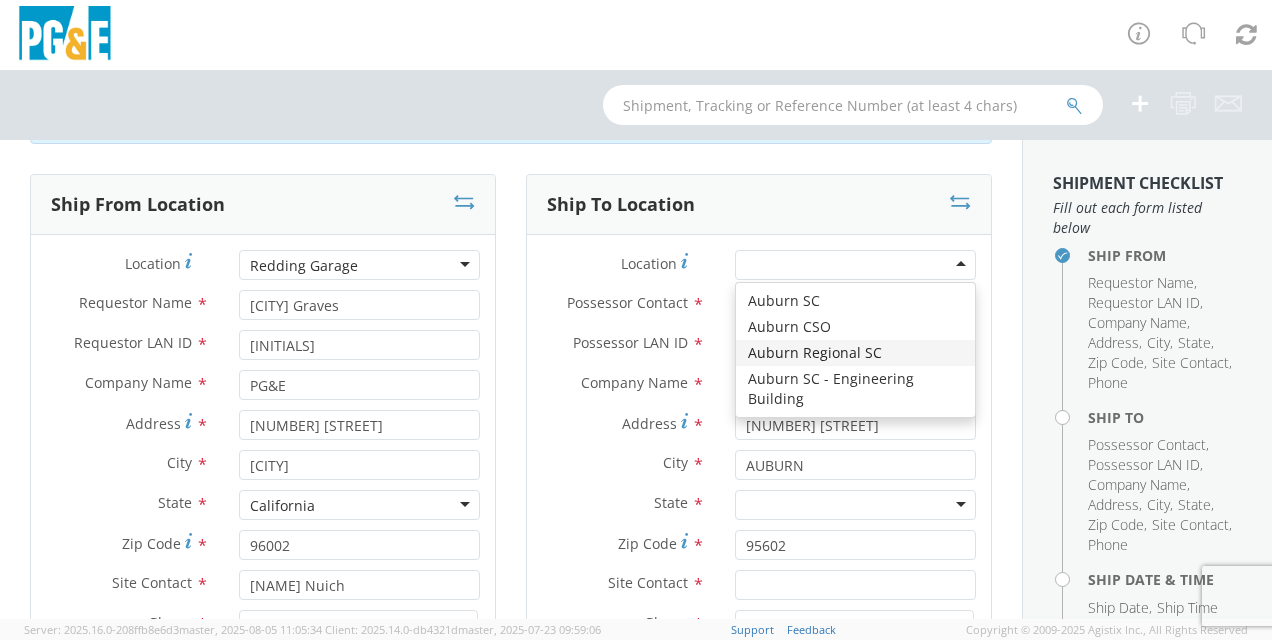 scroll, scrollTop: 0, scrollLeft: 0, axis: both 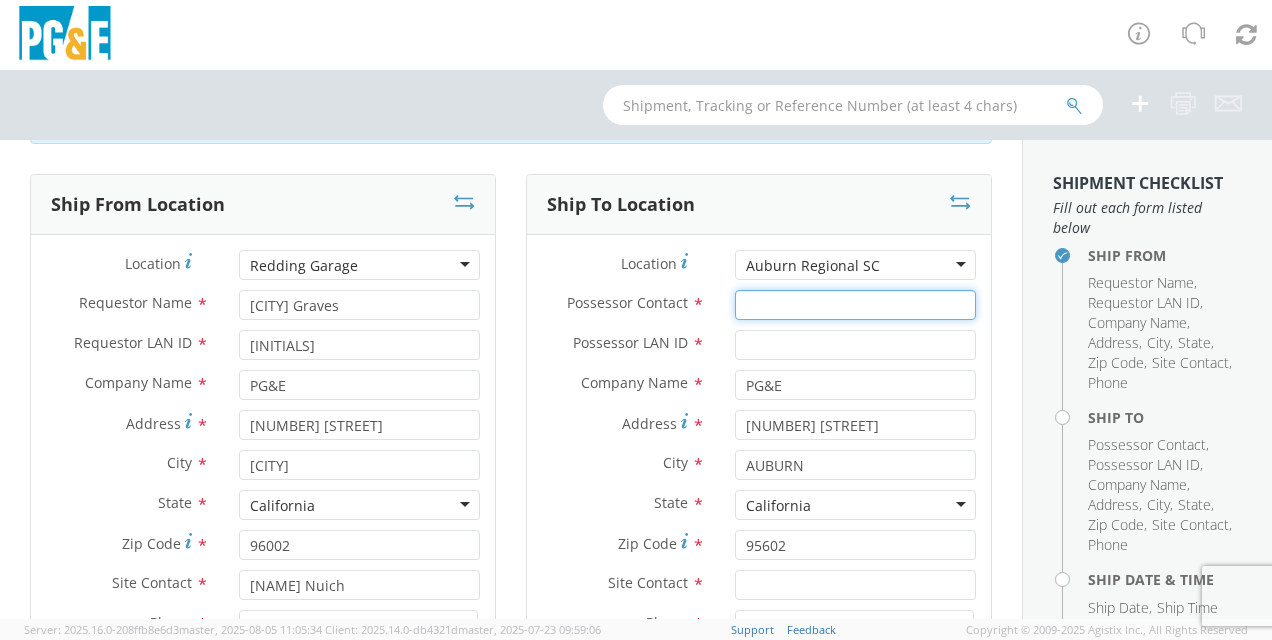 click on "Possessor Contact        *" at bounding box center (855, 305) 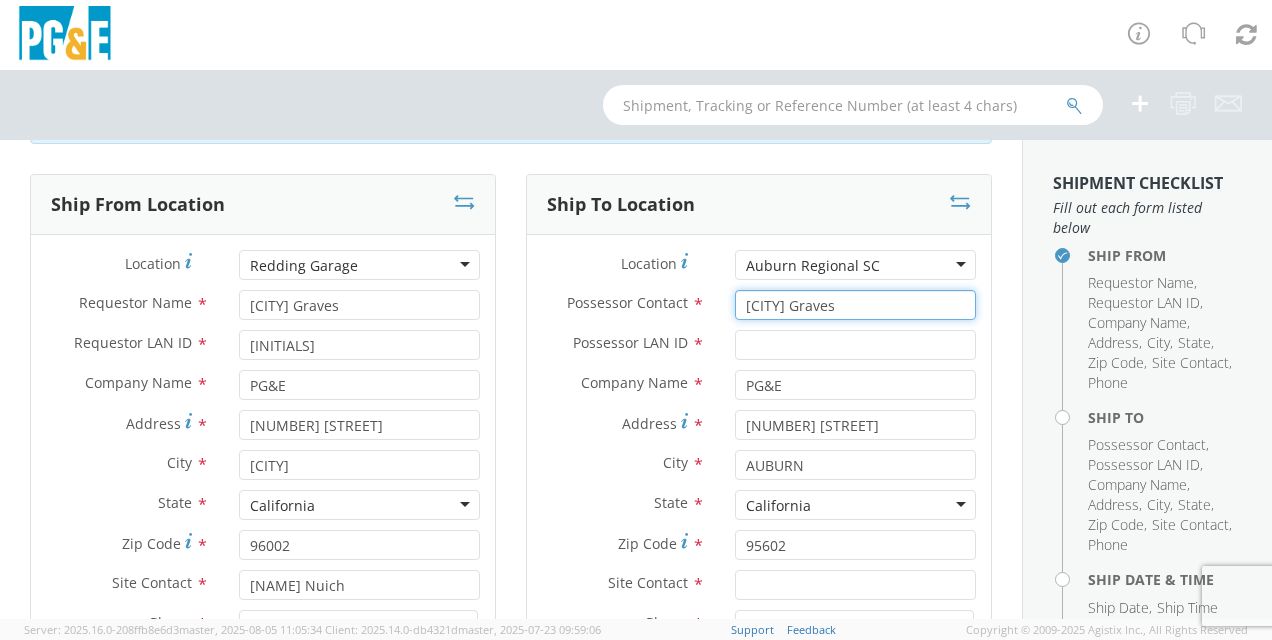 type on "[CITY] Graves" 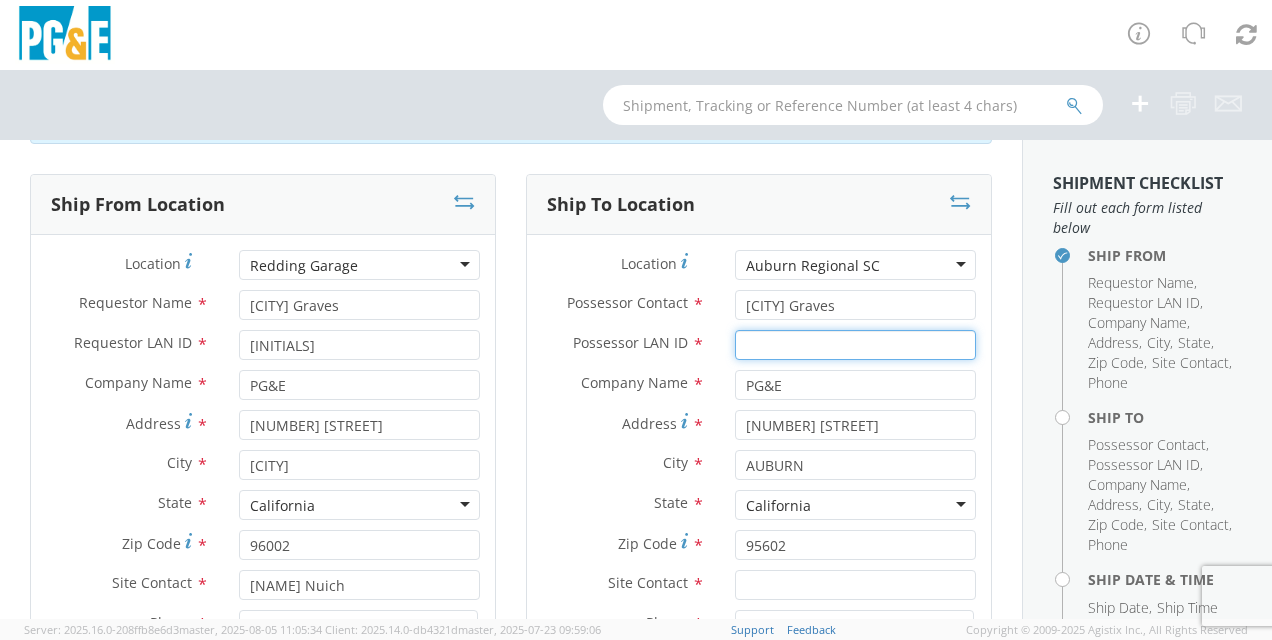 click on "Possessor LAN ID        *" at bounding box center (855, 345) 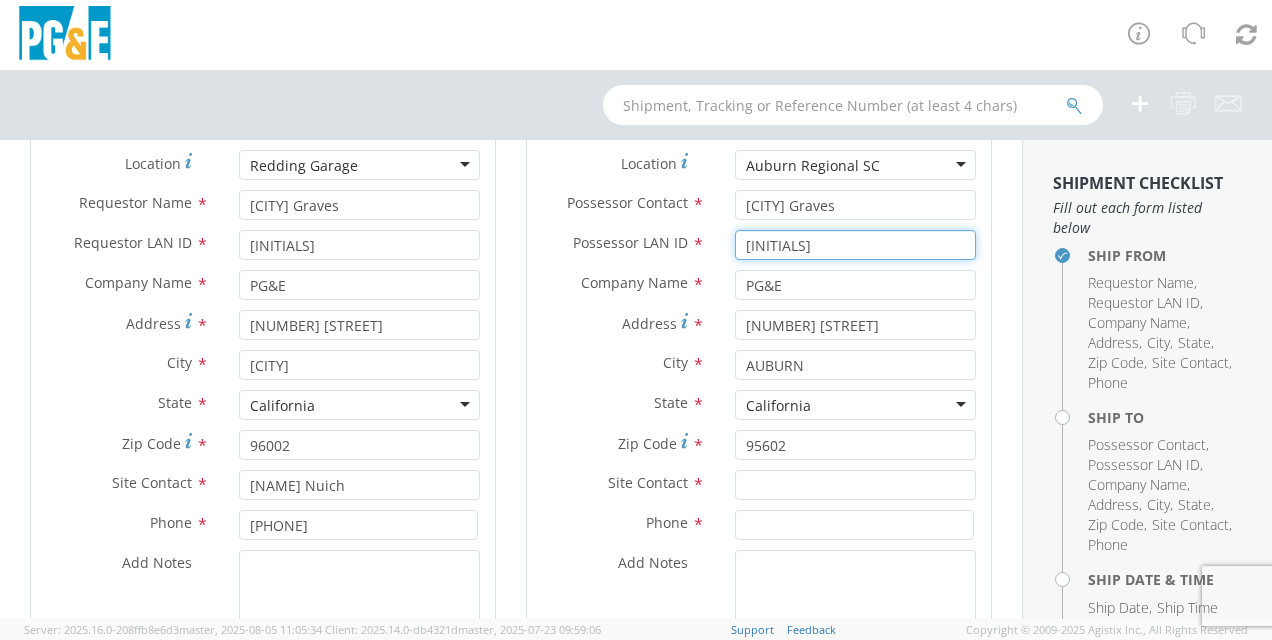 scroll, scrollTop: 300, scrollLeft: 0, axis: vertical 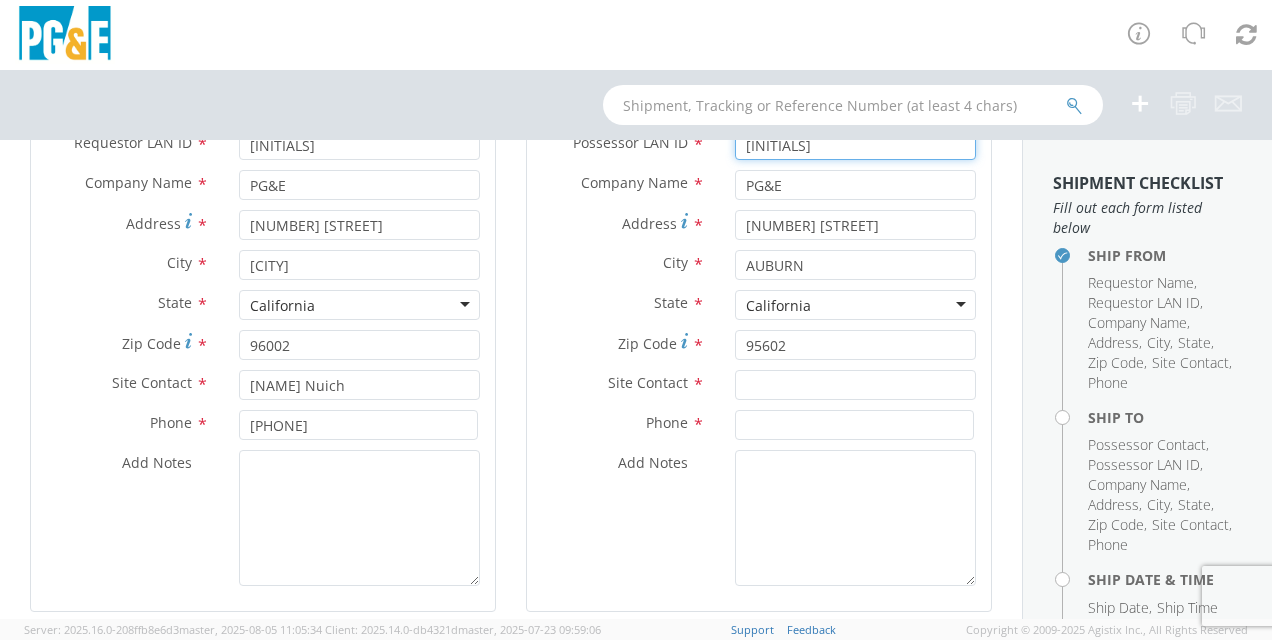 type on "[INITIALS]" 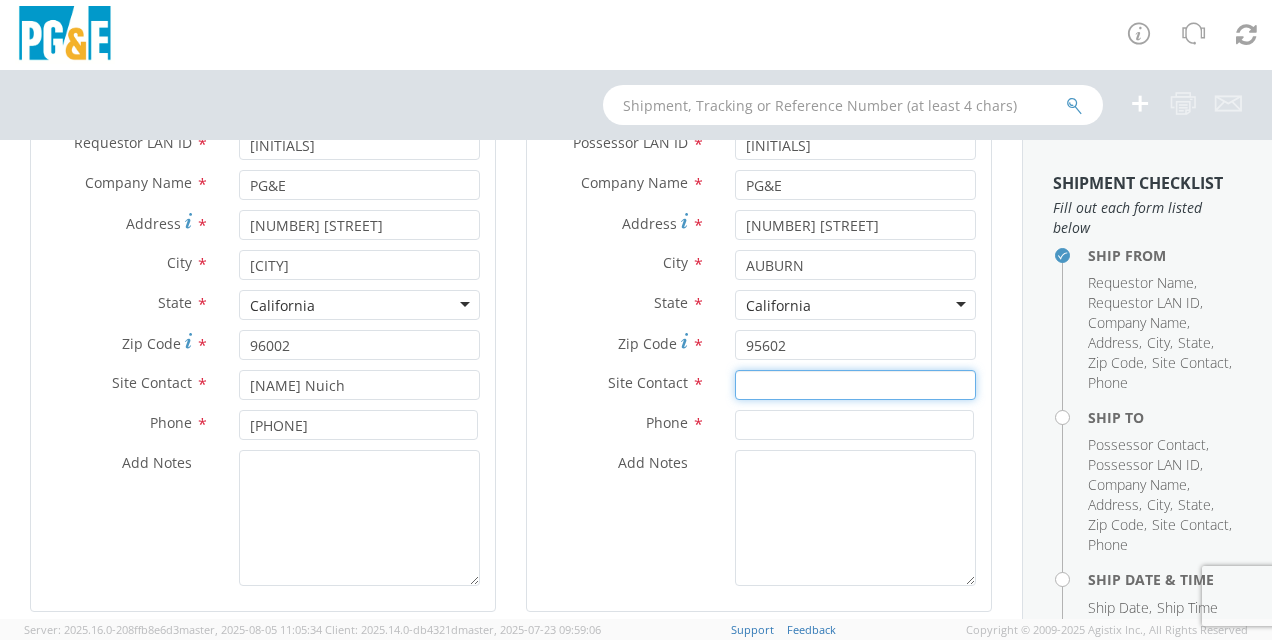 click at bounding box center [855, 385] 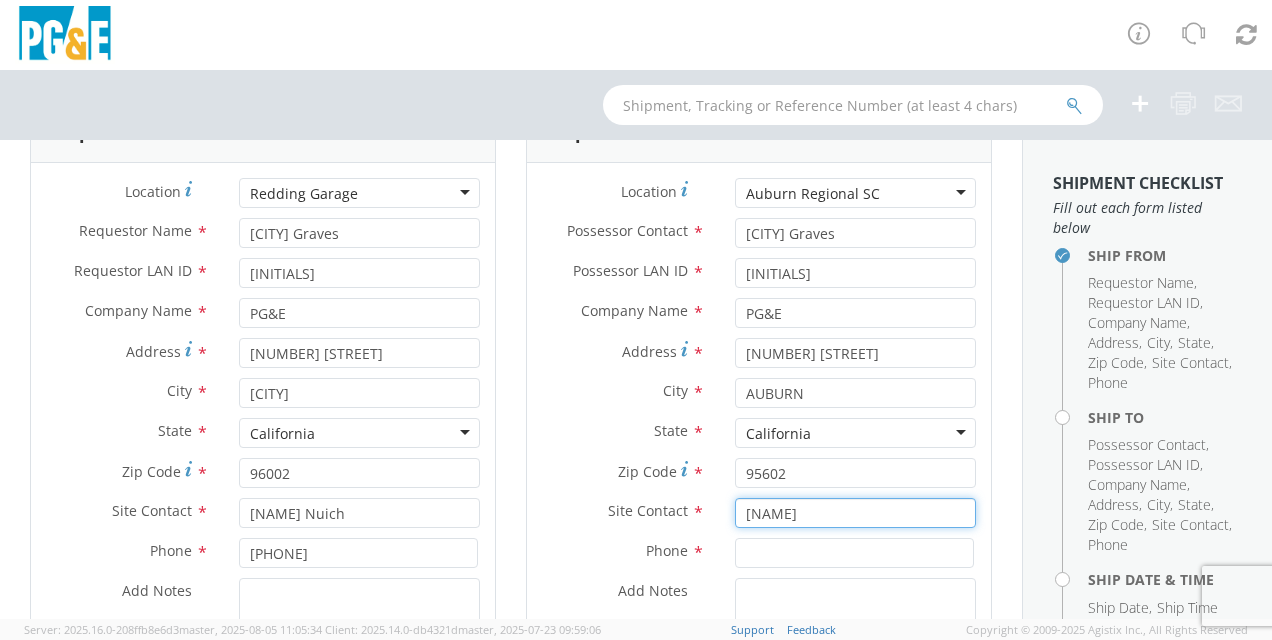 scroll, scrollTop: 200, scrollLeft: 0, axis: vertical 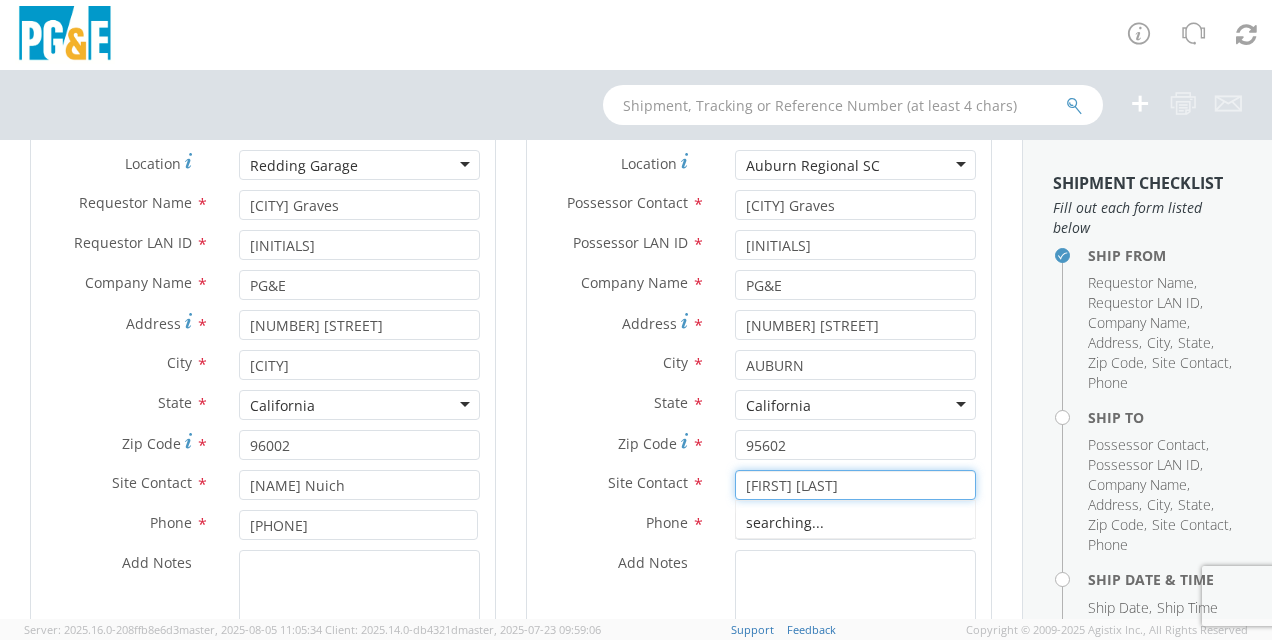 type on "[FIRST] [LAST]" 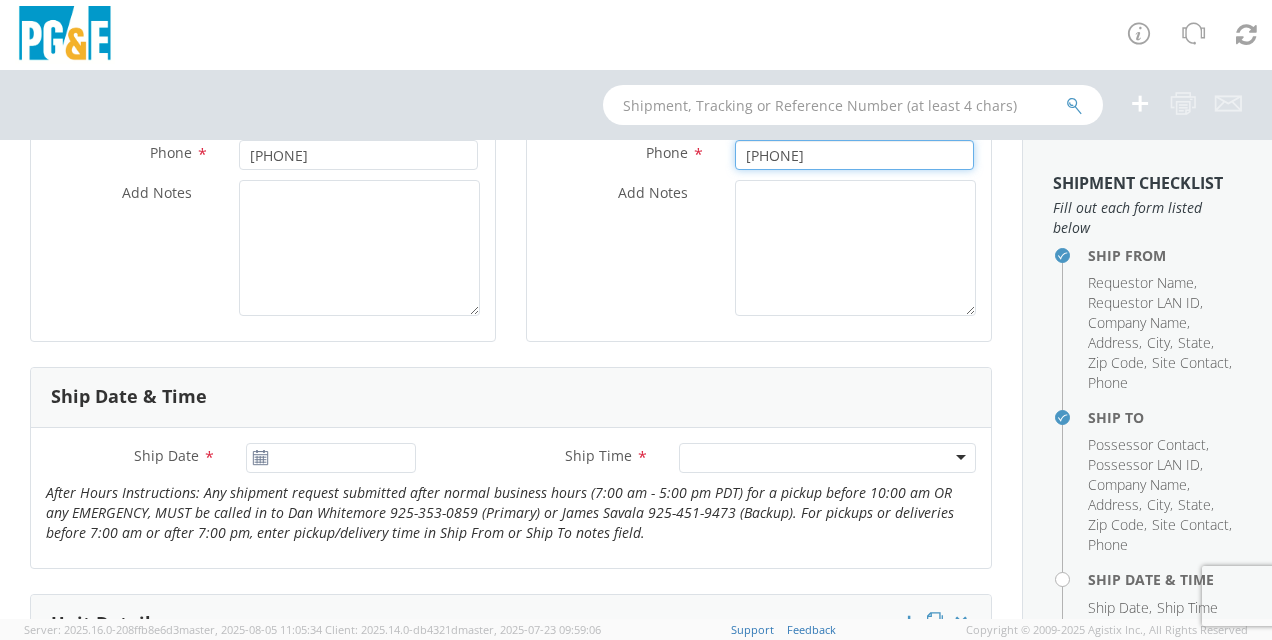 scroll, scrollTop: 600, scrollLeft: 0, axis: vertical 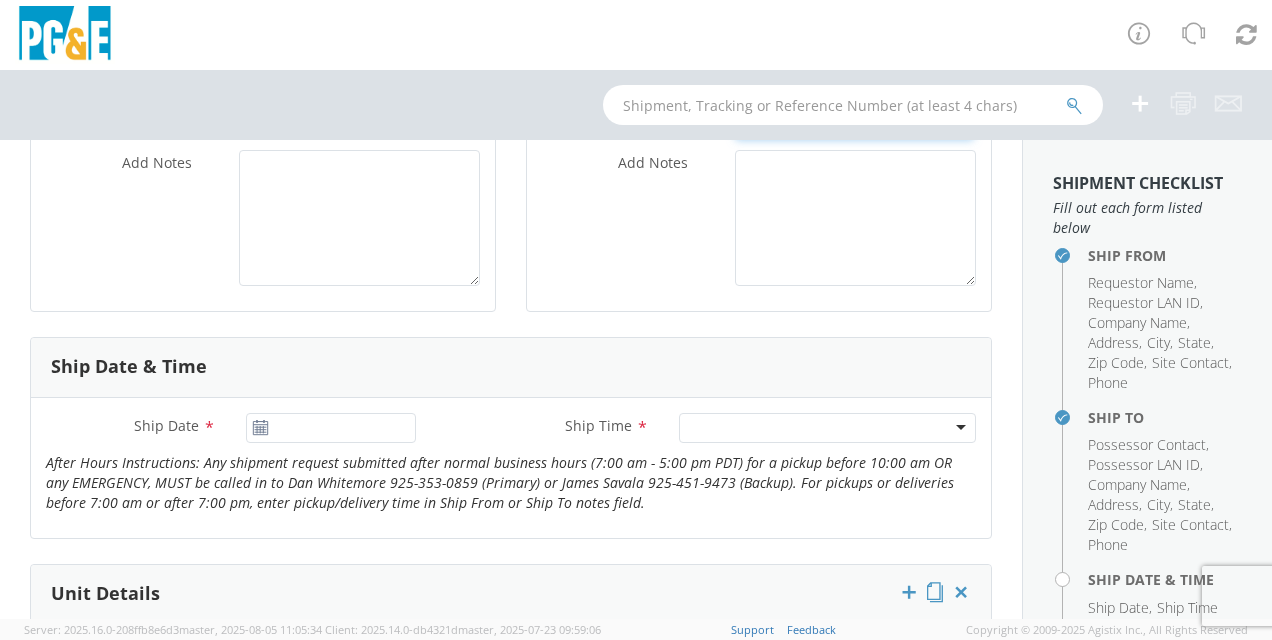 type on "[PHONE]" 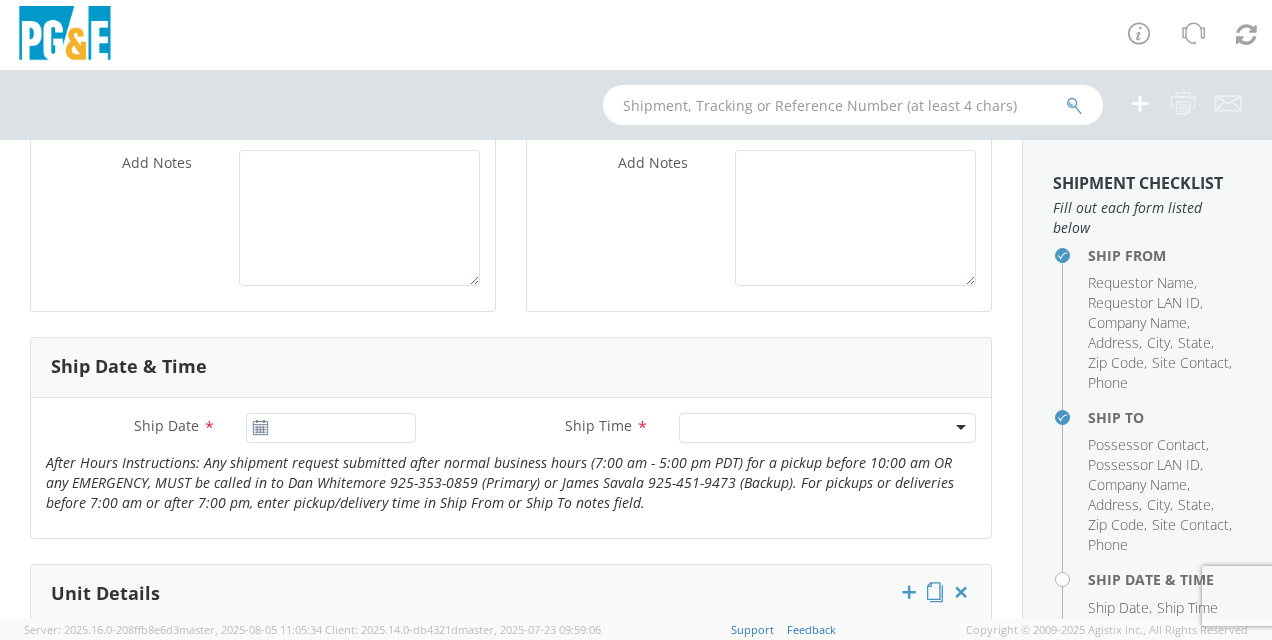 click 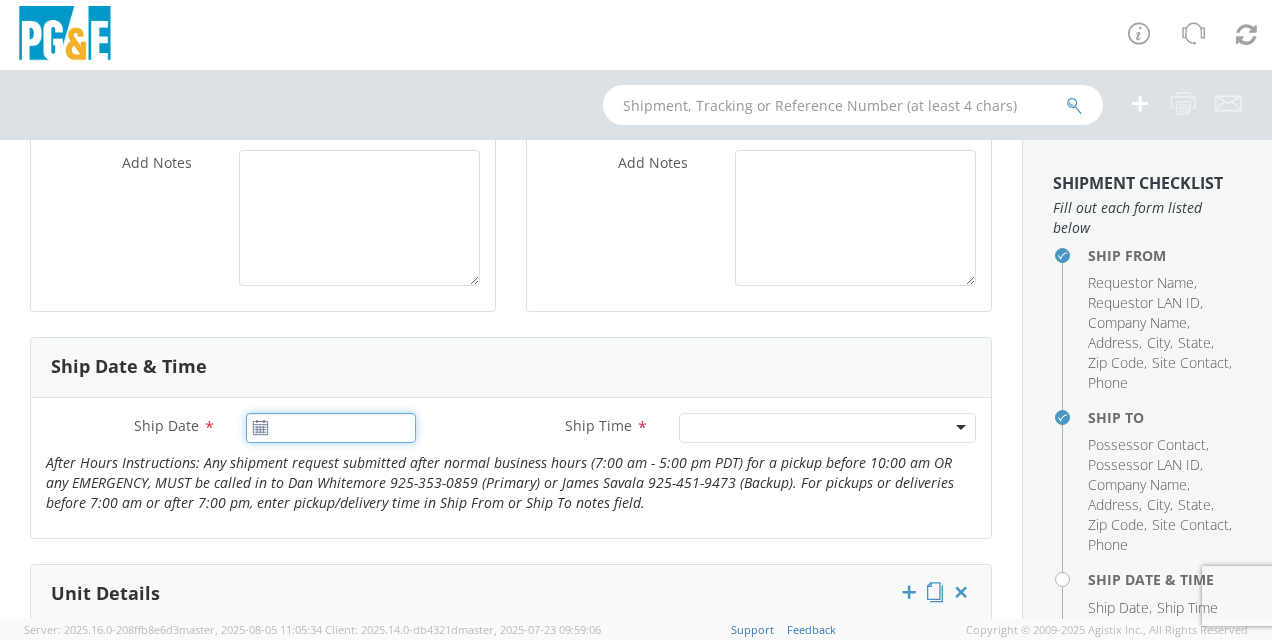 click on "Ship Date        *" at bounding box center (331, 428) 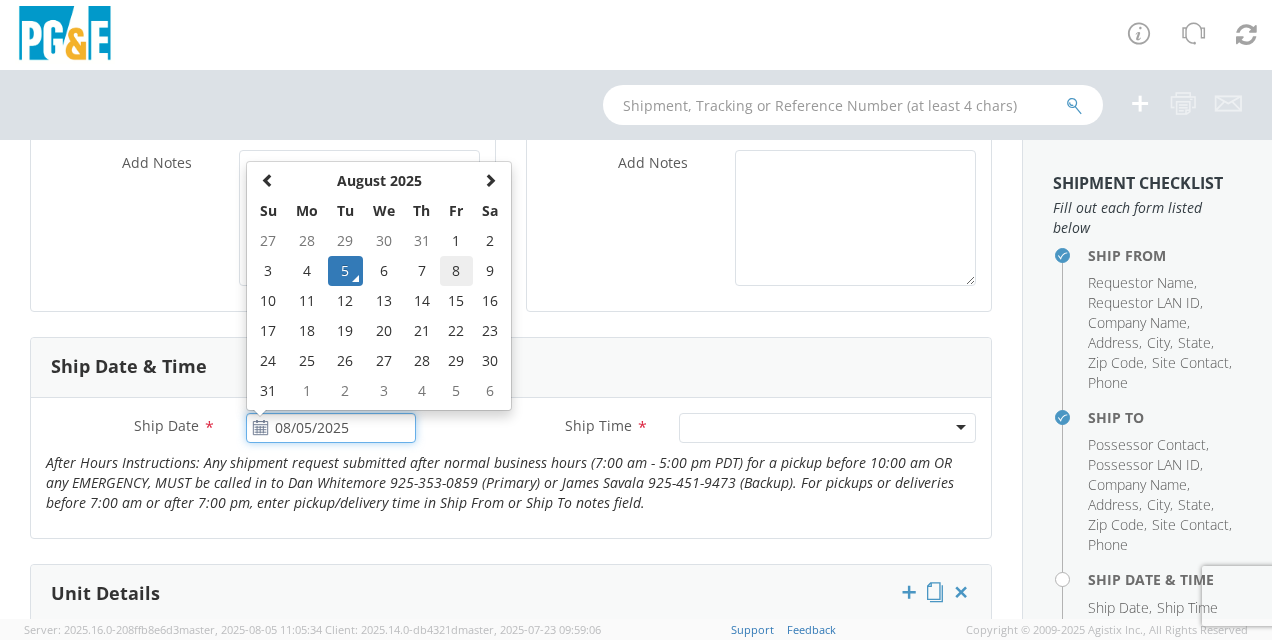 click on "8" 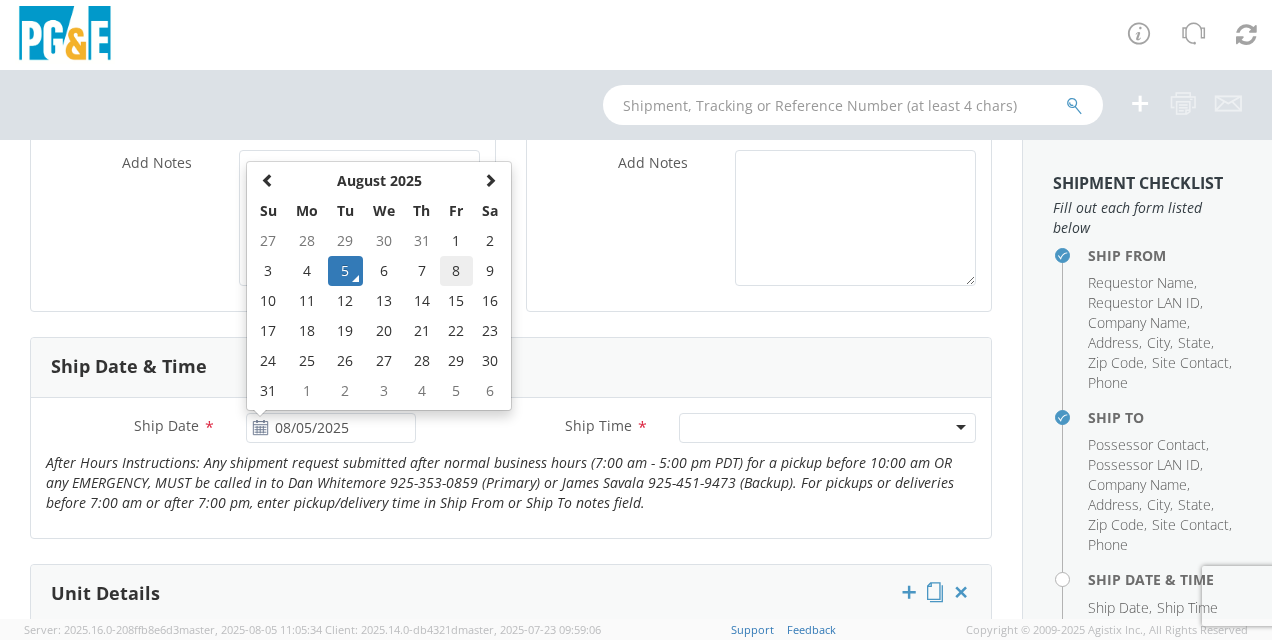 type on "08/08/2025" 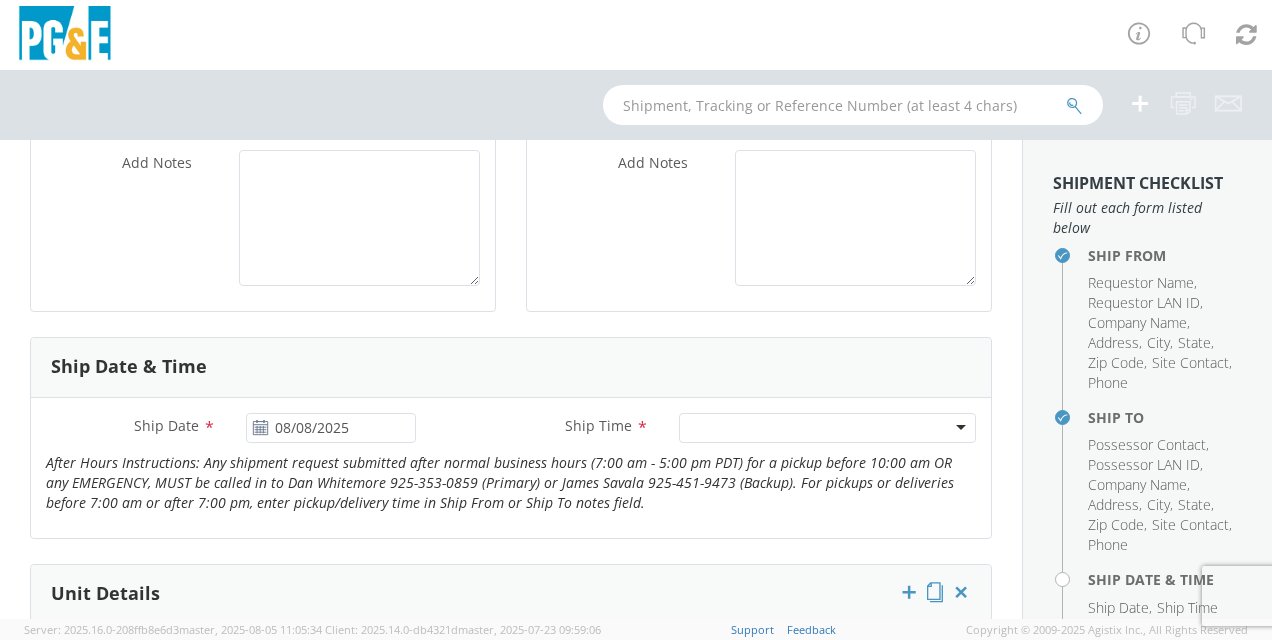 click 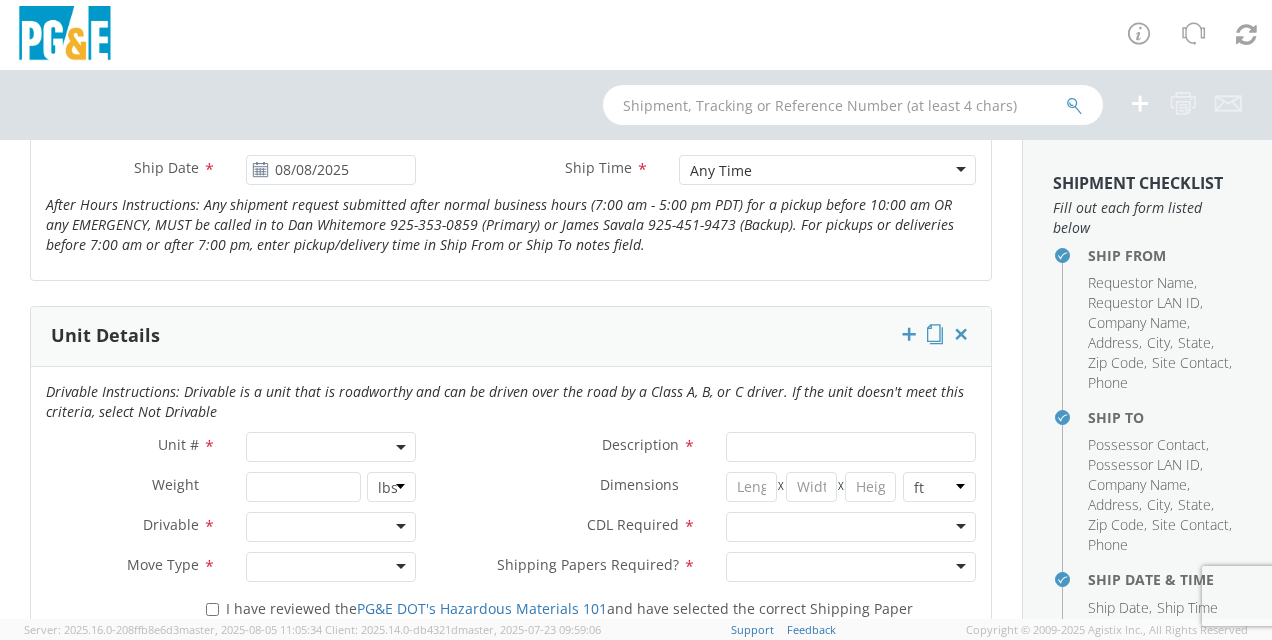 scroll, scrollTop: 900, scrollLeft: 0, axis: vertical 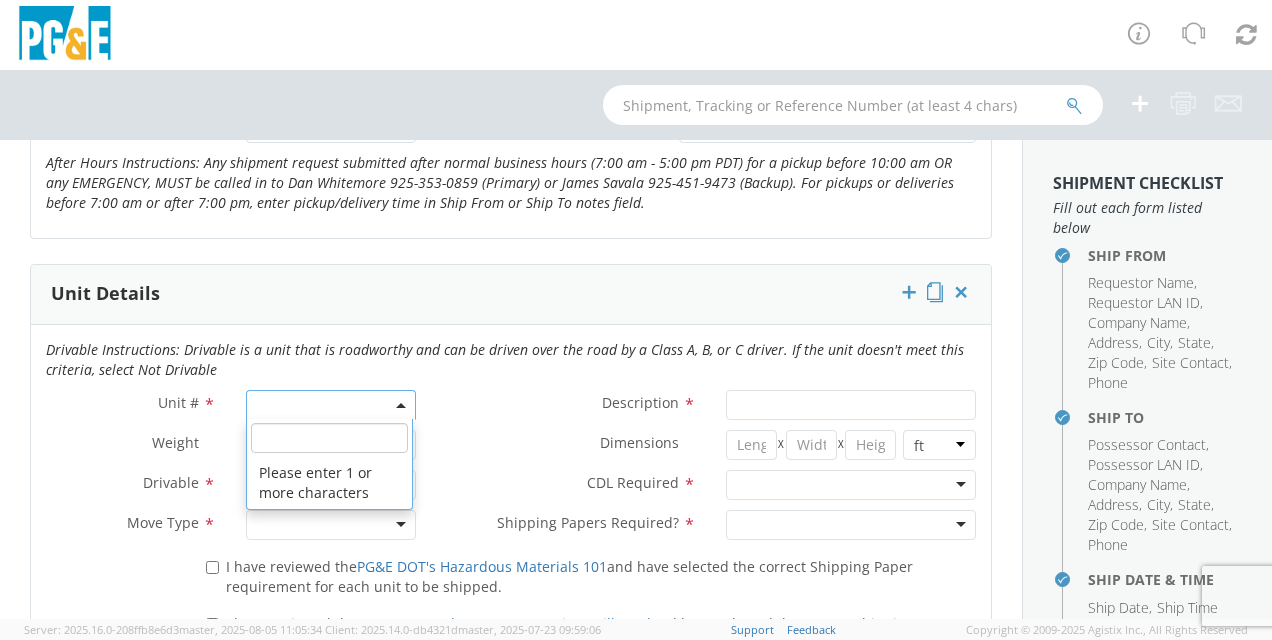 click 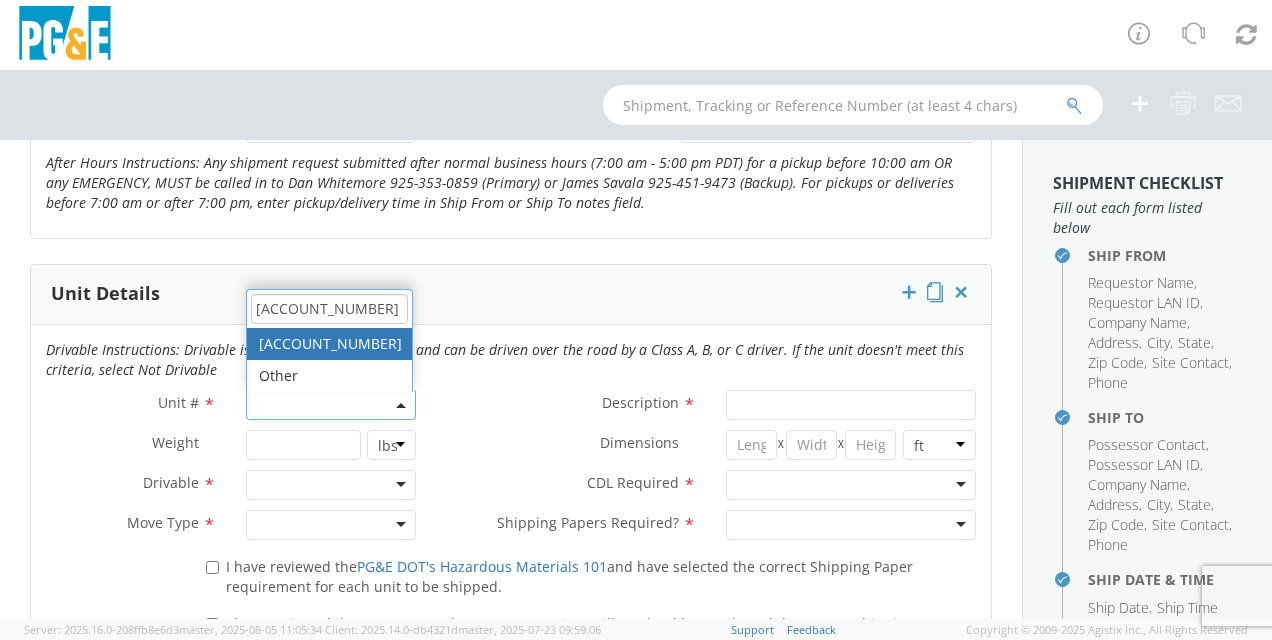 type on "[ACCOUNT_NUMBER]" 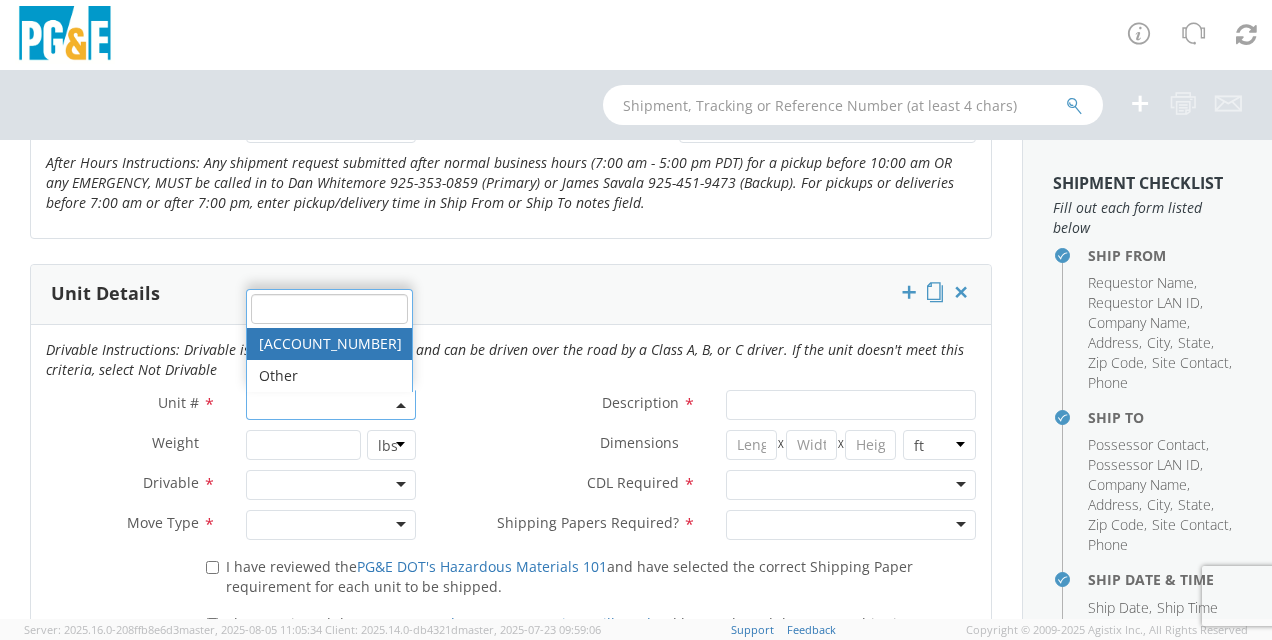 type on "PICKUP; COMPACT 4X4" 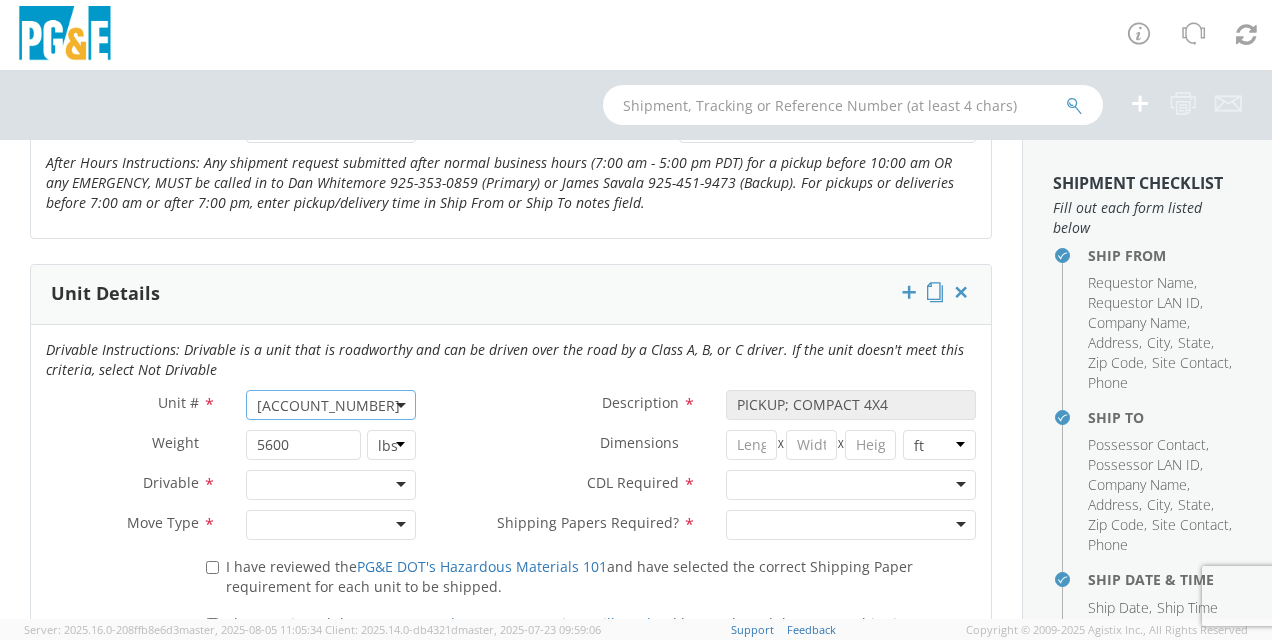 click 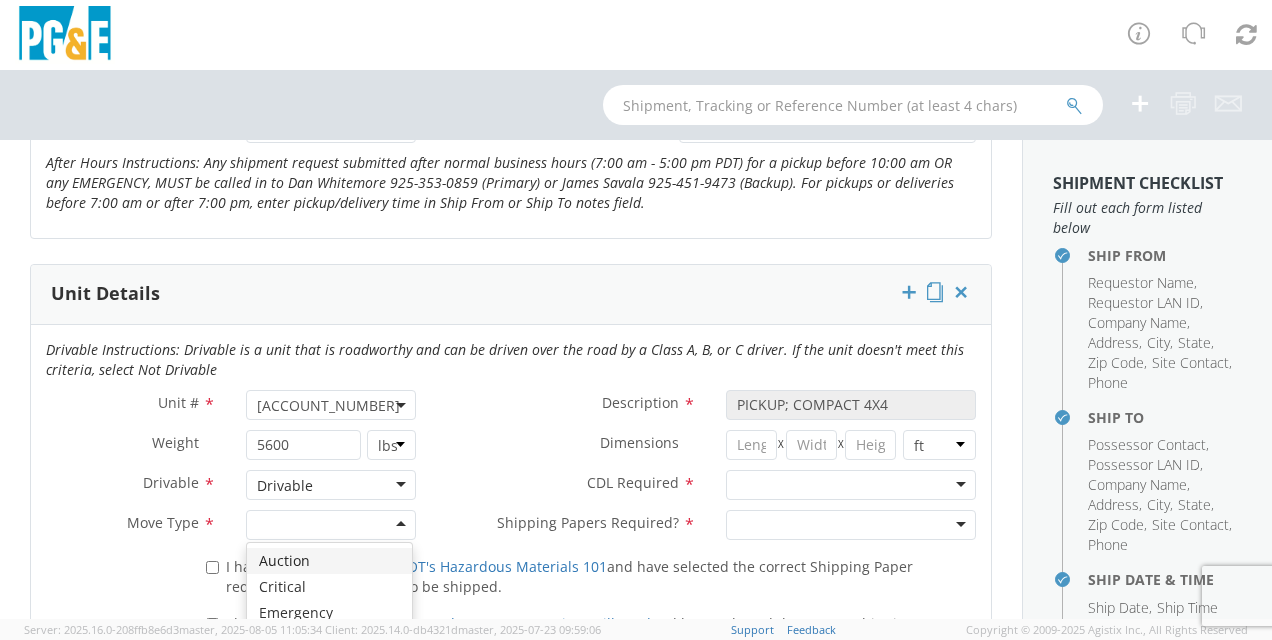 click 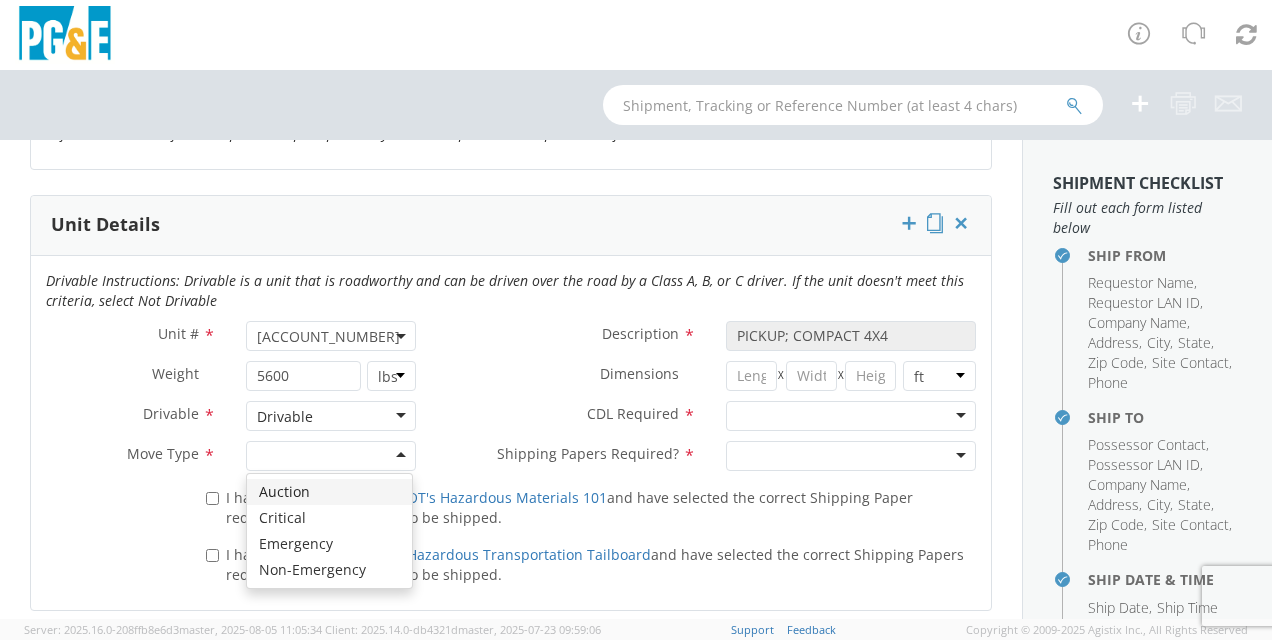 scroll, scrollTop: 1000, scrollLeft: 0, axis: vertical 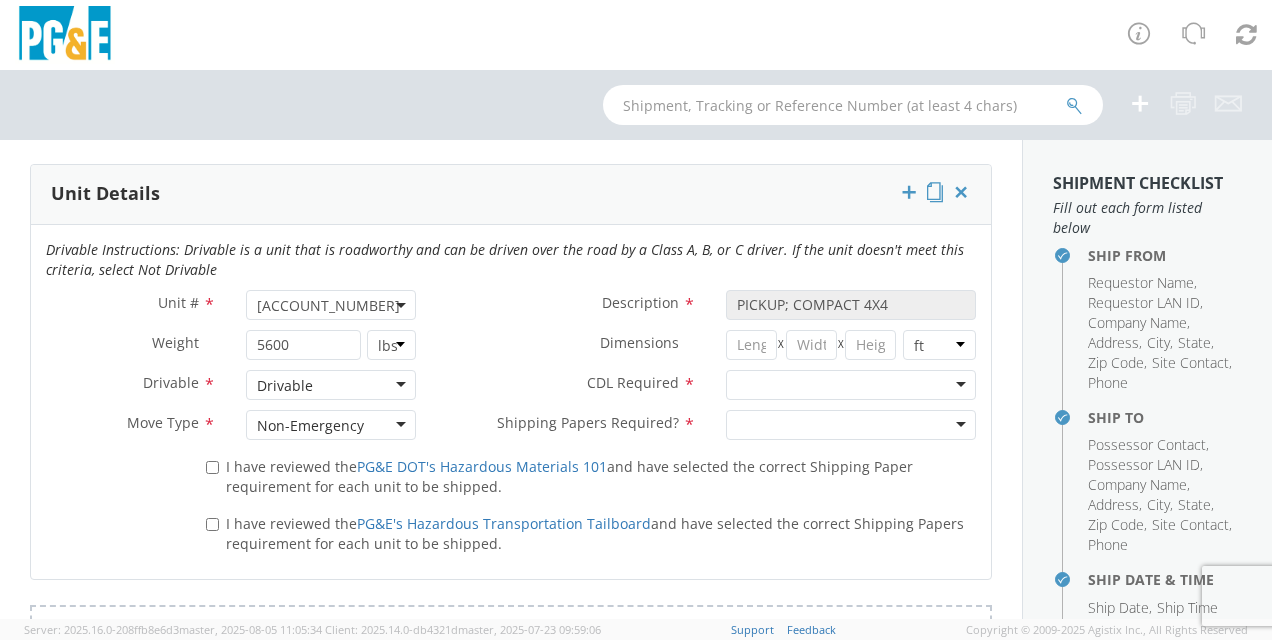 click 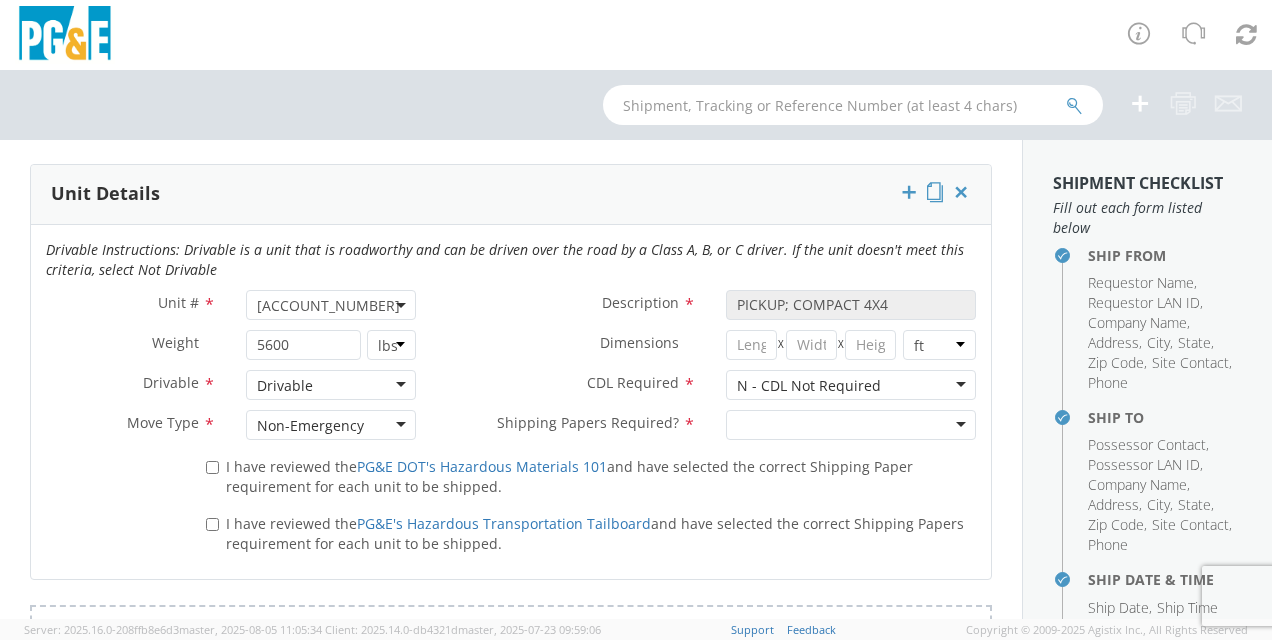 click 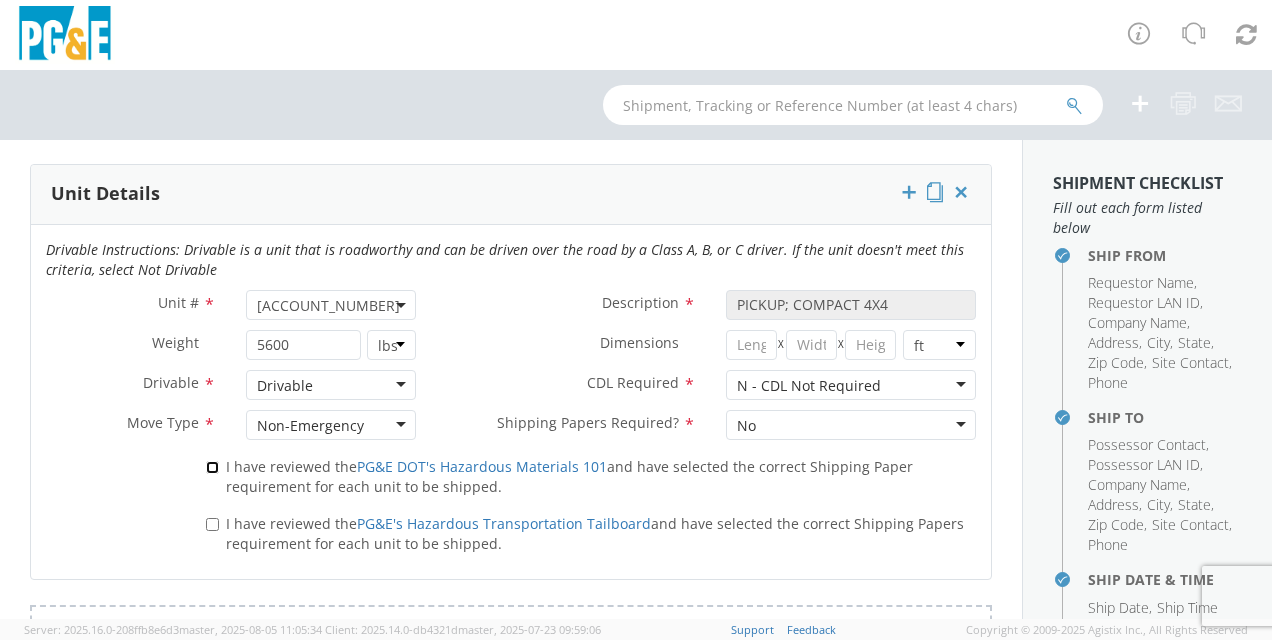 click on "I have reviewed the  PG&E DOT's Hazardous Materials 101
and have selected the correct Shipping Paper requirement for each unit to be shipped." at bounding box center [212, 467] 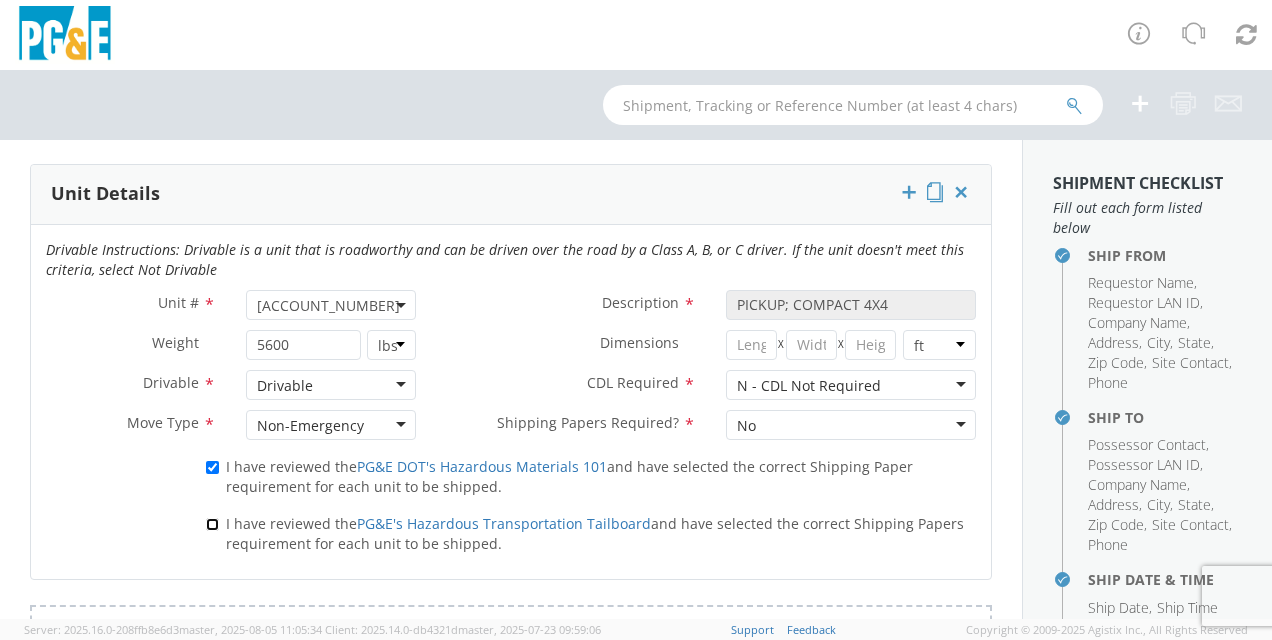 click on "I have reviewed the  PG&E's Hazardous Transportation Tailboard
and have selected the correct Shipping Papers requirement for each unit to be shipped." at bounding box center [212, 524] 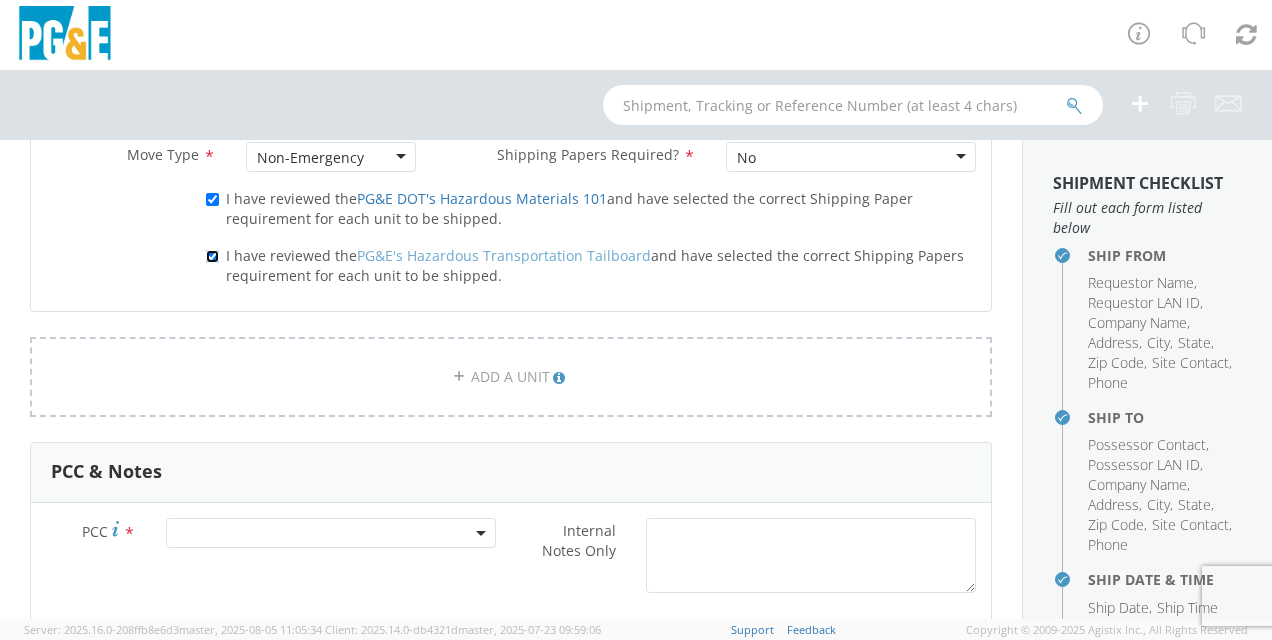 scroll, scrollTop: 1300, scrollLeft: 0, axis: vertical 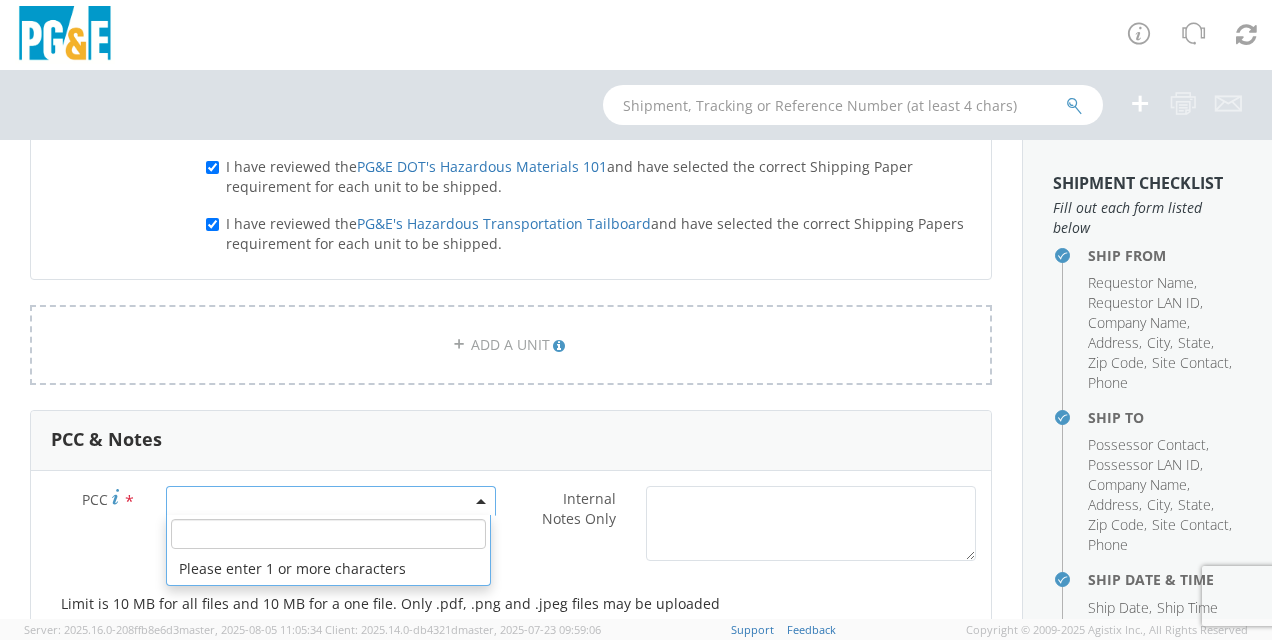 click 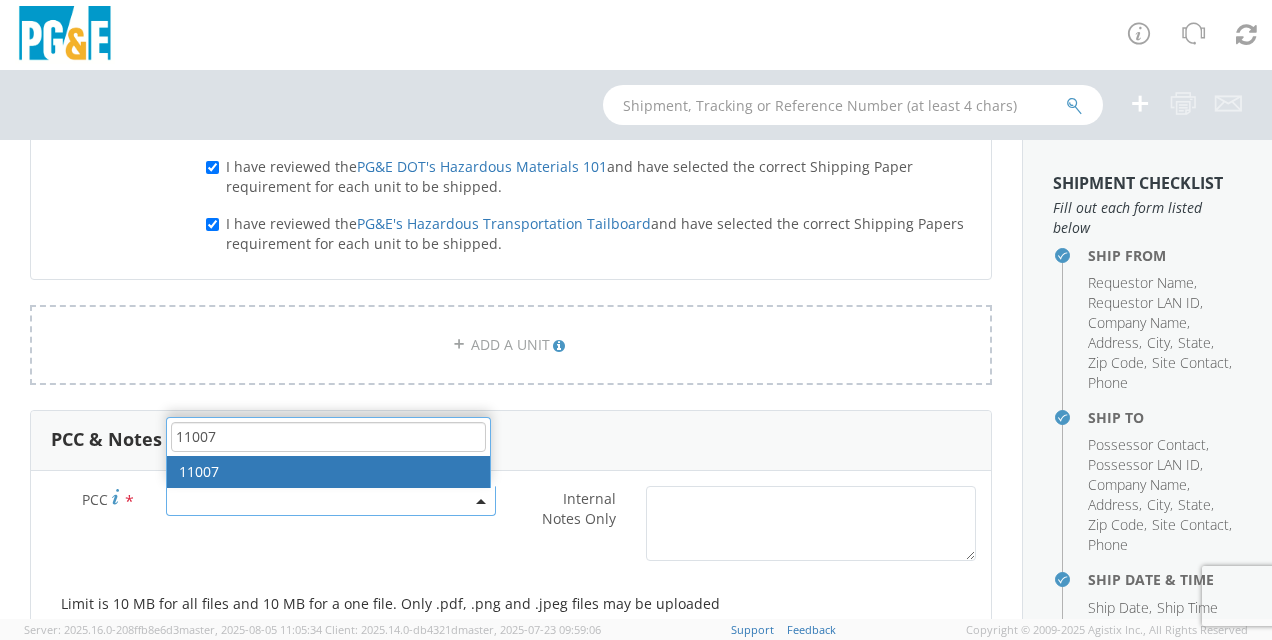 type on "11007" 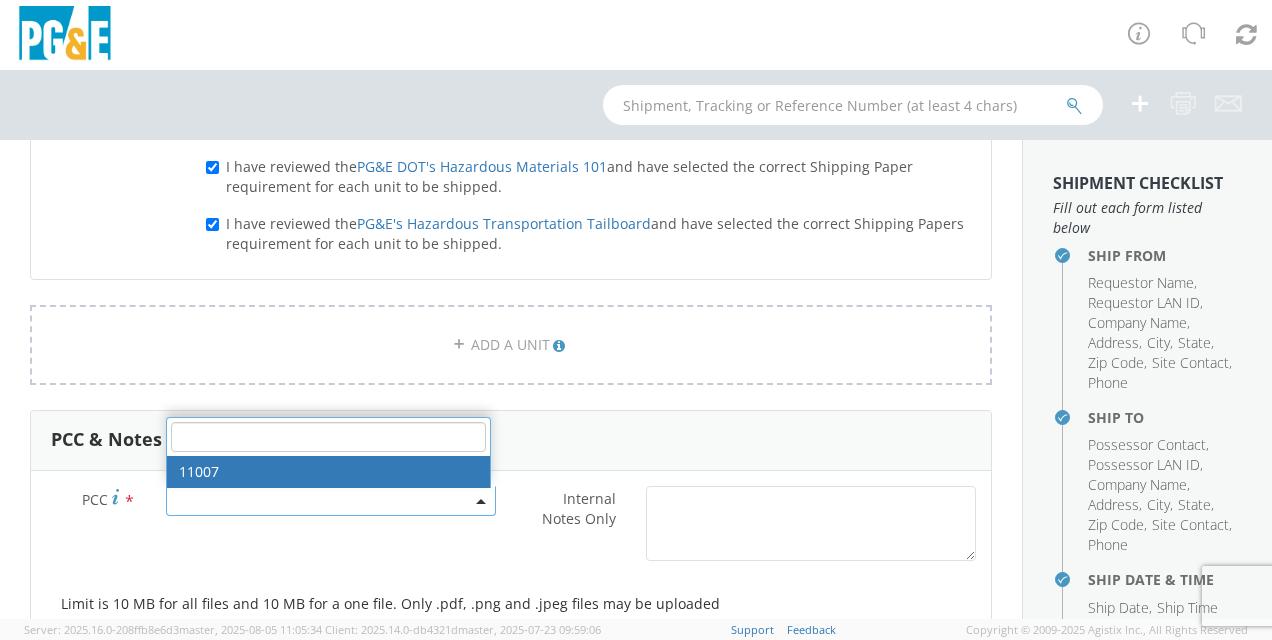 select on "11007" 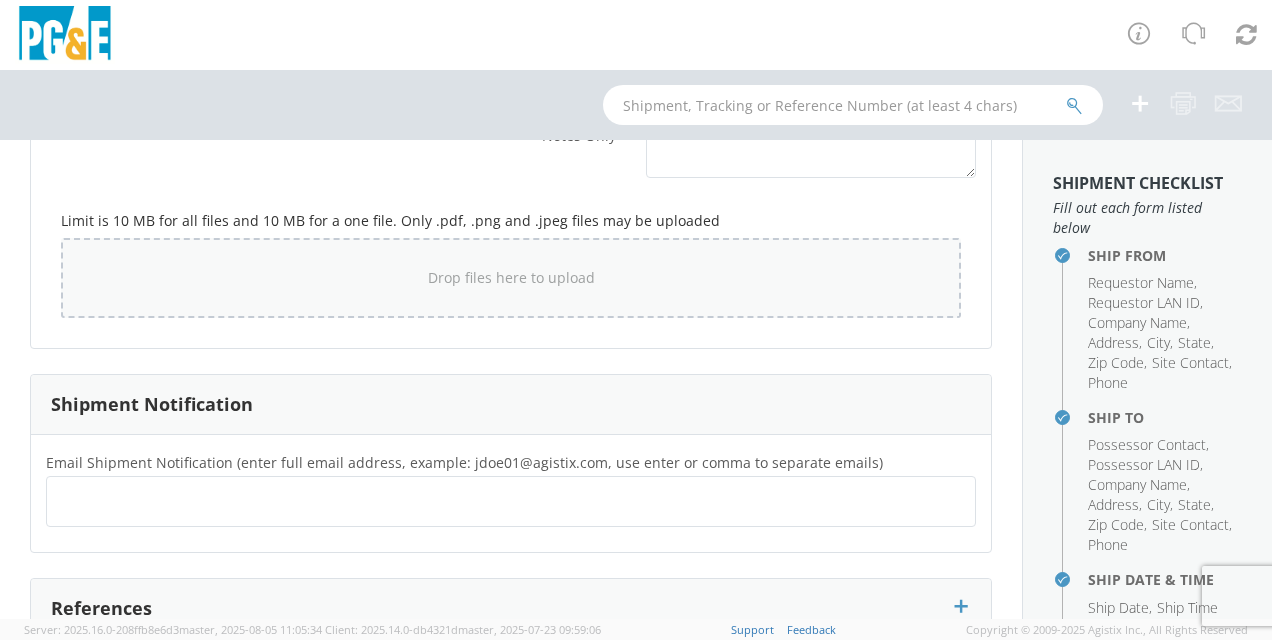 scroll, scrollTop: 1700, scrollLeft: 0, axis: vertical 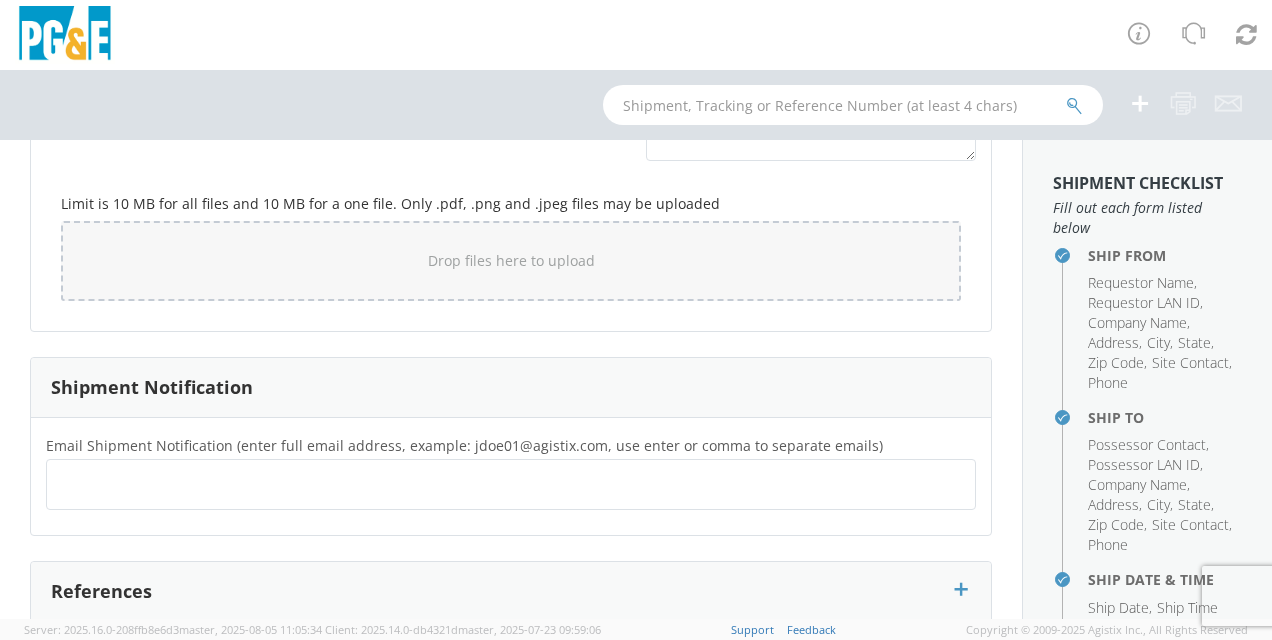 click 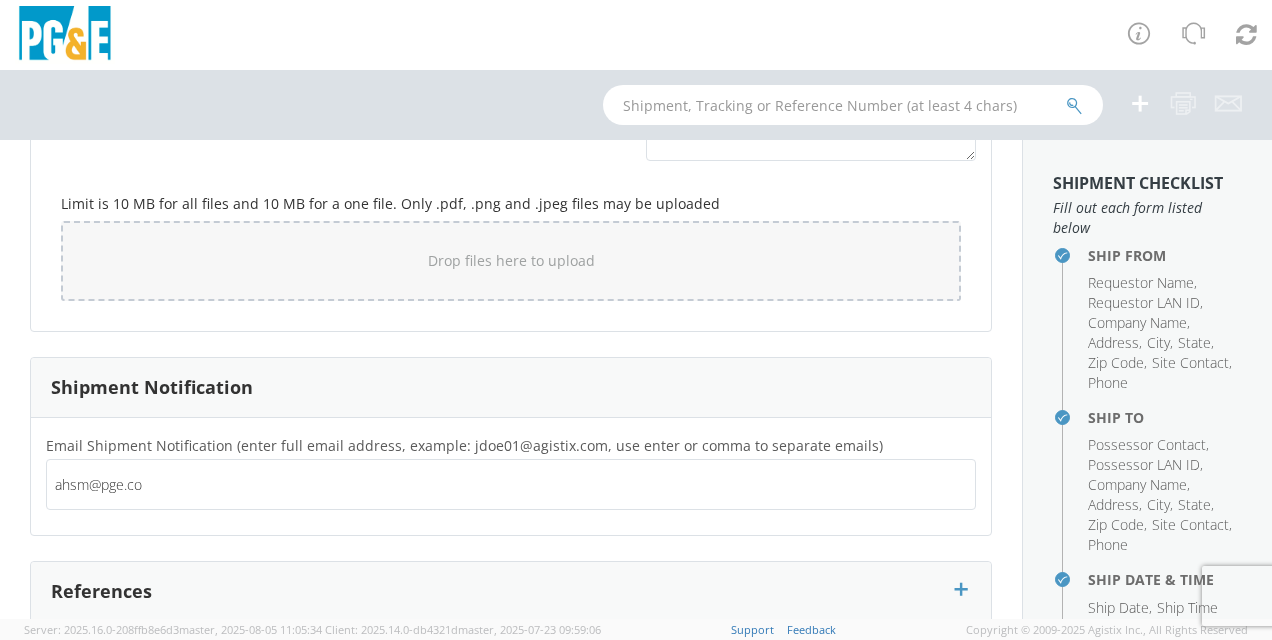 type on "ahsm@[EMAIL_DOMAIN]" 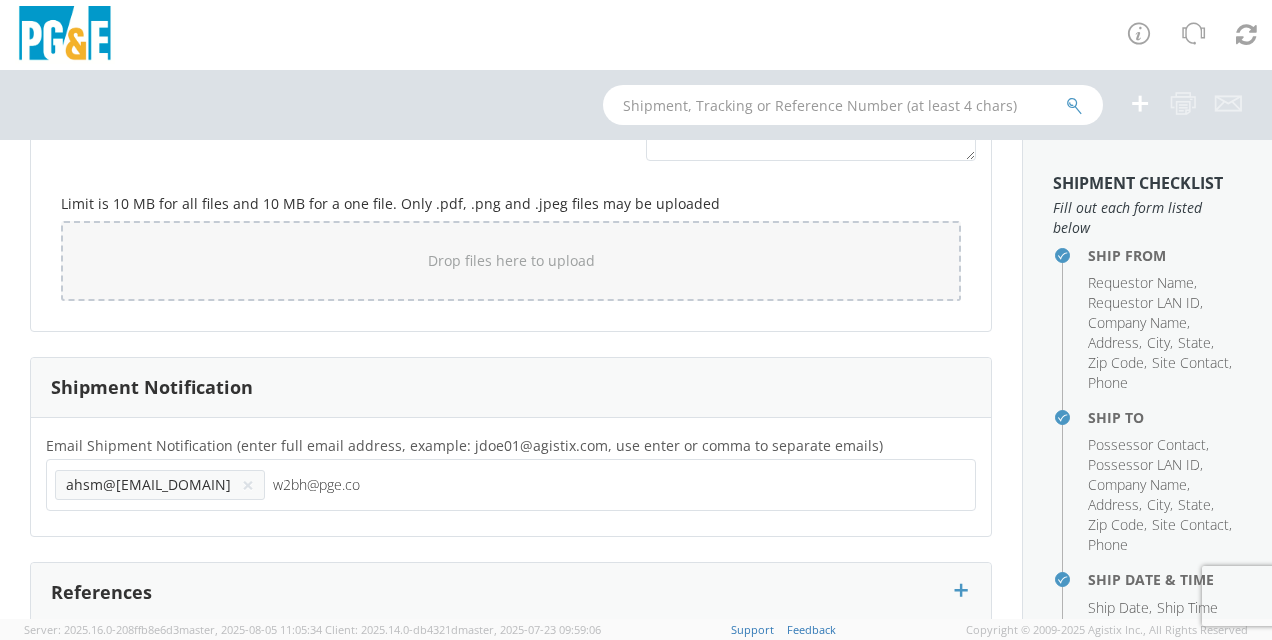 type on "w2bh@[EMAIL_DOMAIN]" 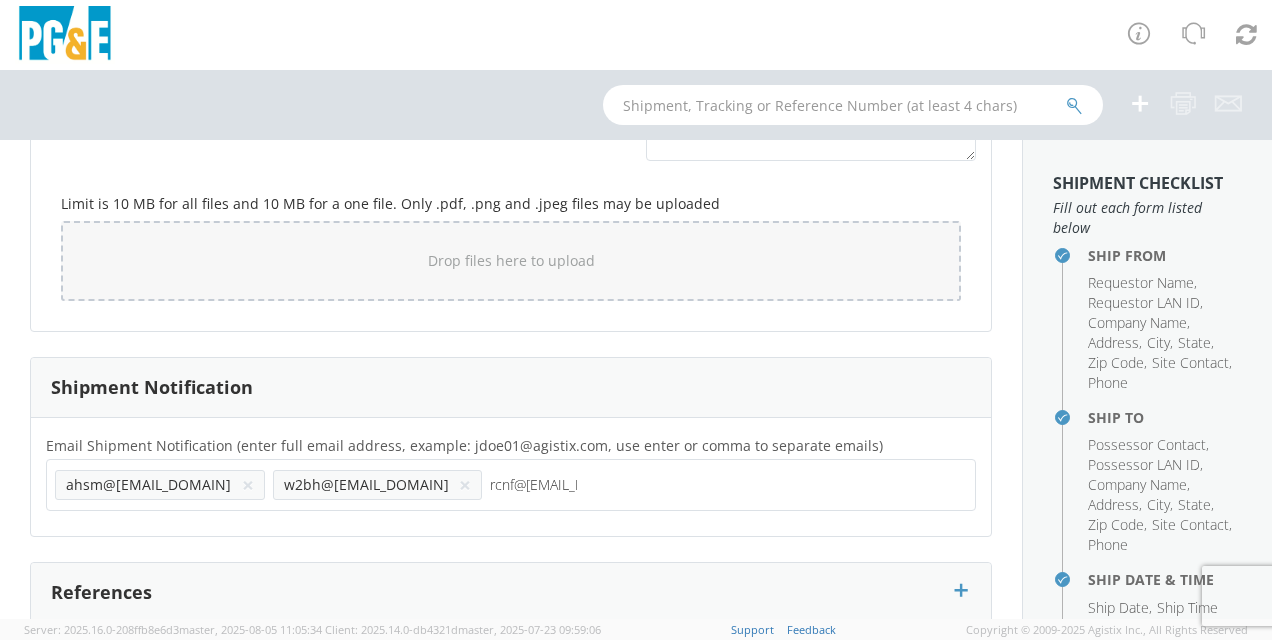 type on "rcnf@[EMAIL_DOMAIN]" 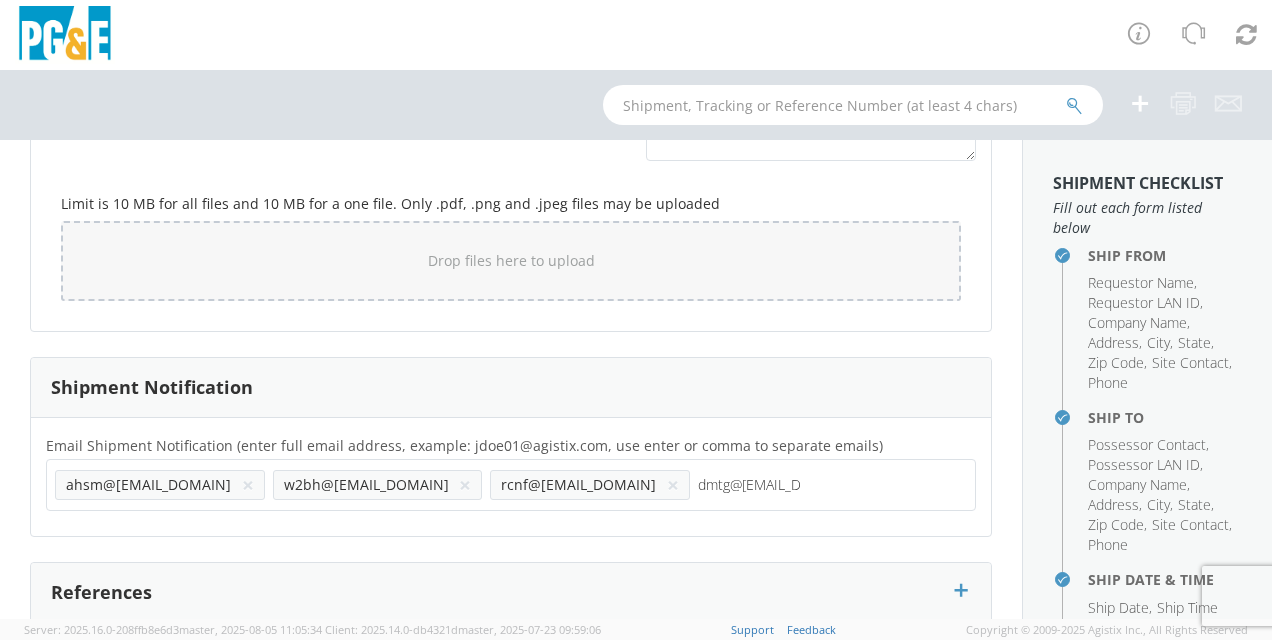 type on "dmtg@[EMAIL_DOMAIN]" 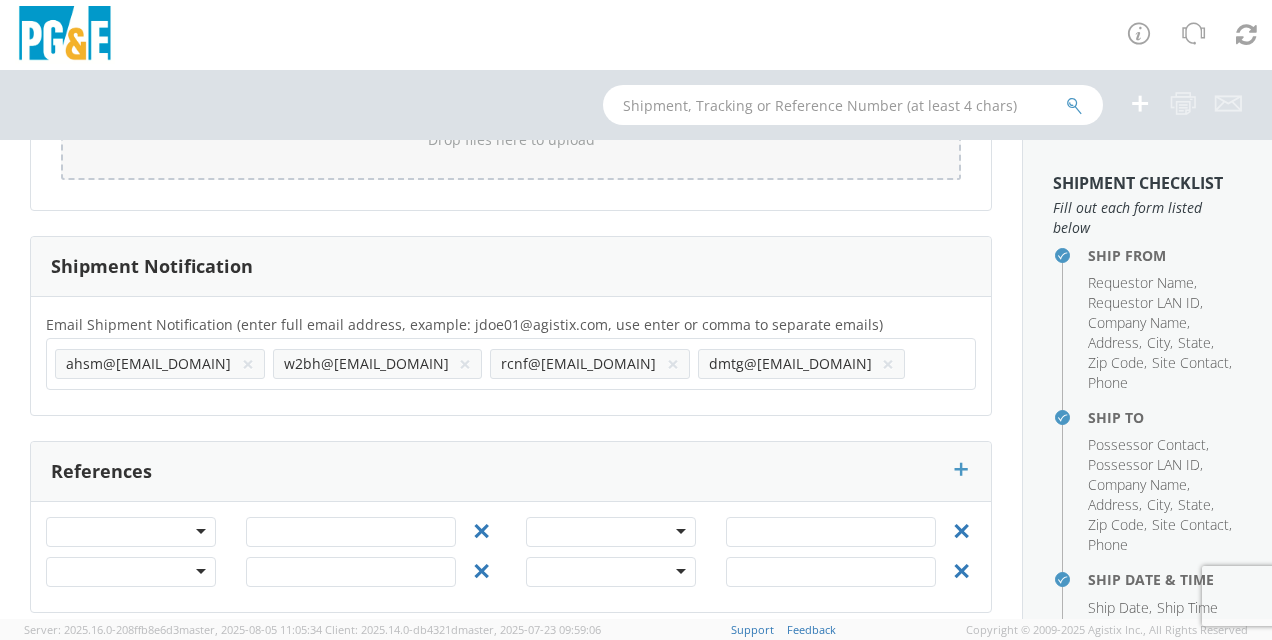 scroll, scrollTop: 1832, scrollLeft: 0, axis: vertical 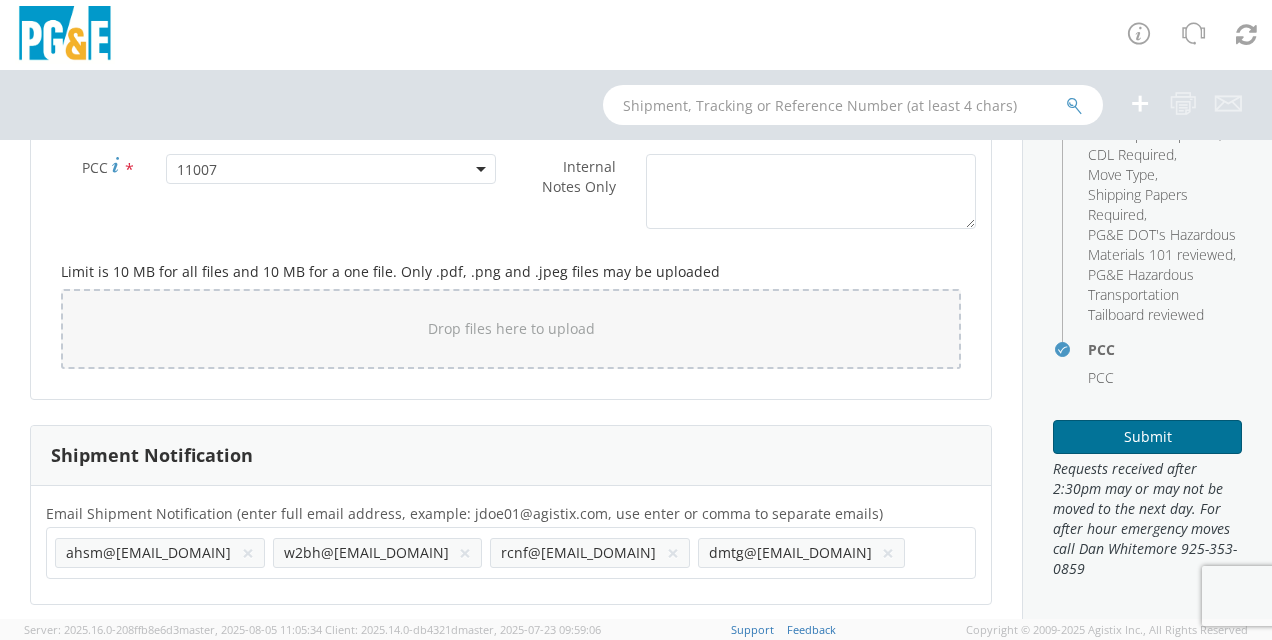 type 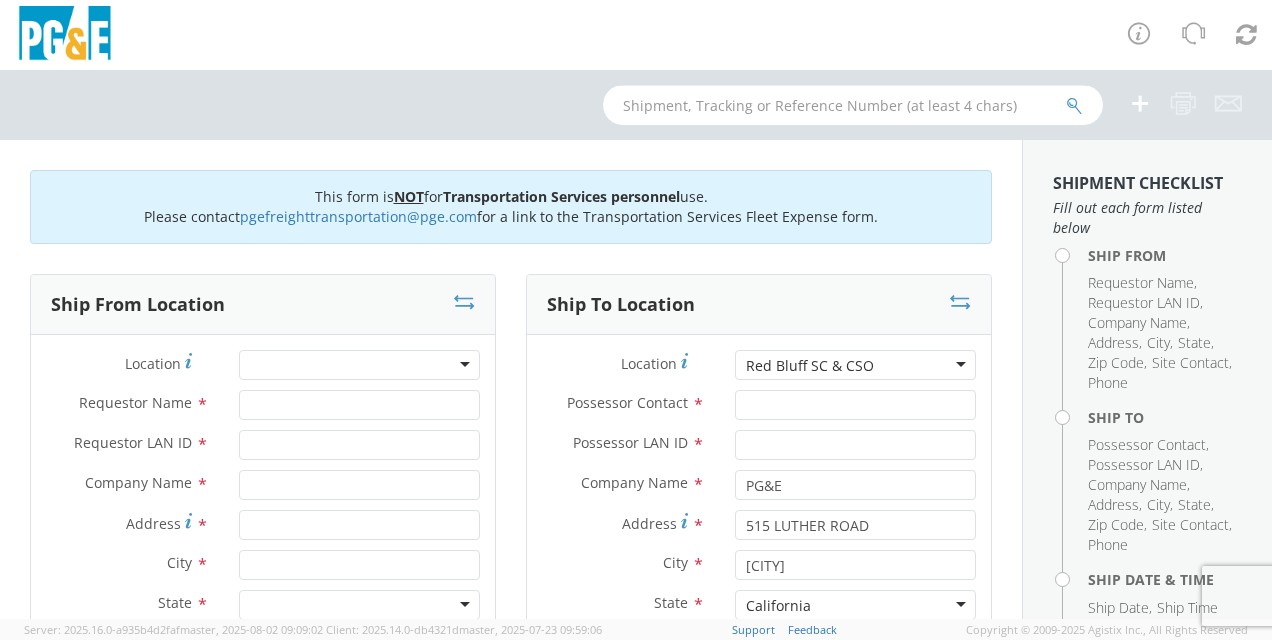 scroll, scrollTop: 0, scrollLeft: 0, axis: both 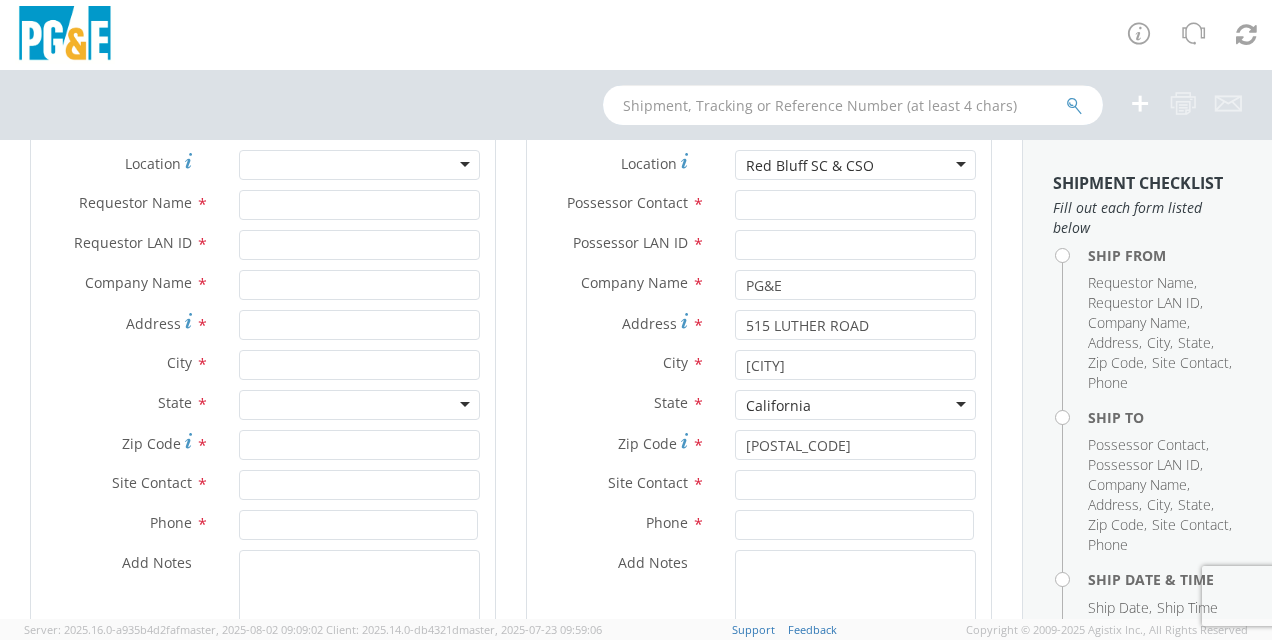 paste on "B30898" 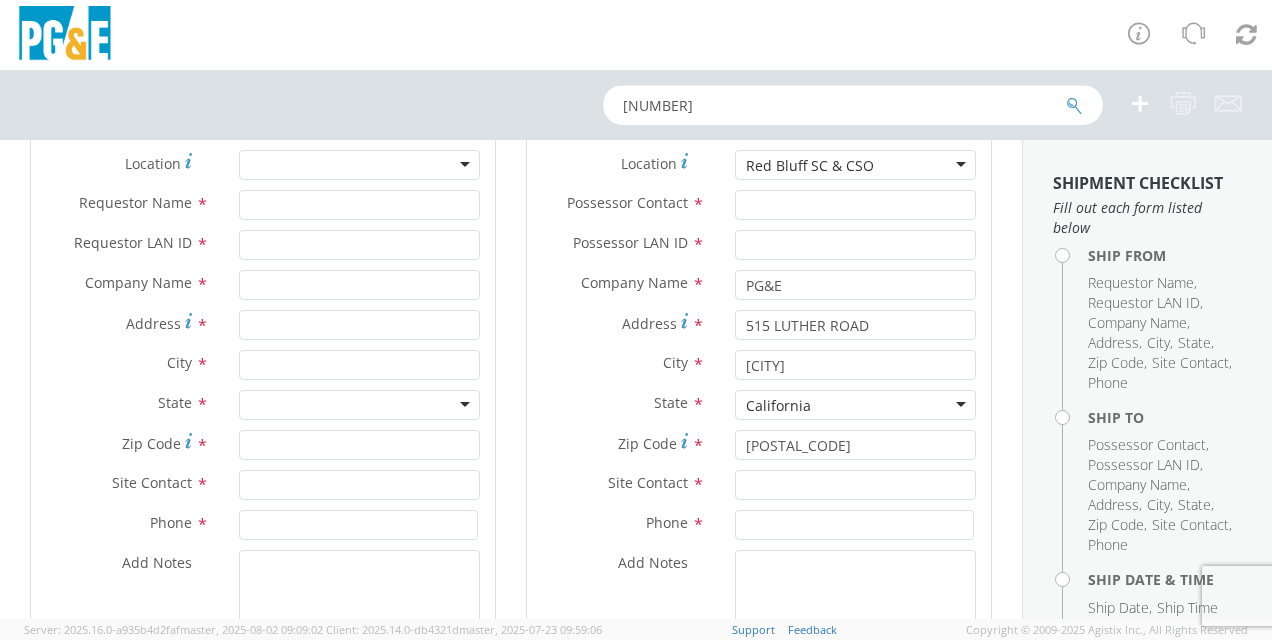 type on "B30898" 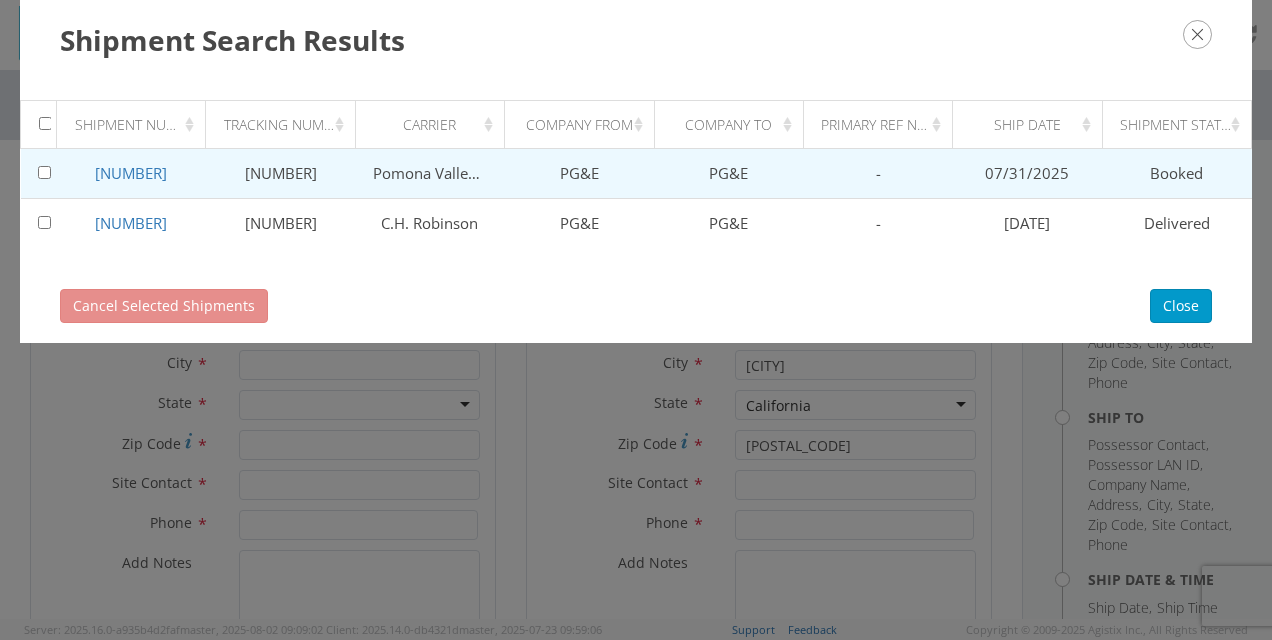 click on "Pomona Valley Towing" at bounding box center [429, 174] 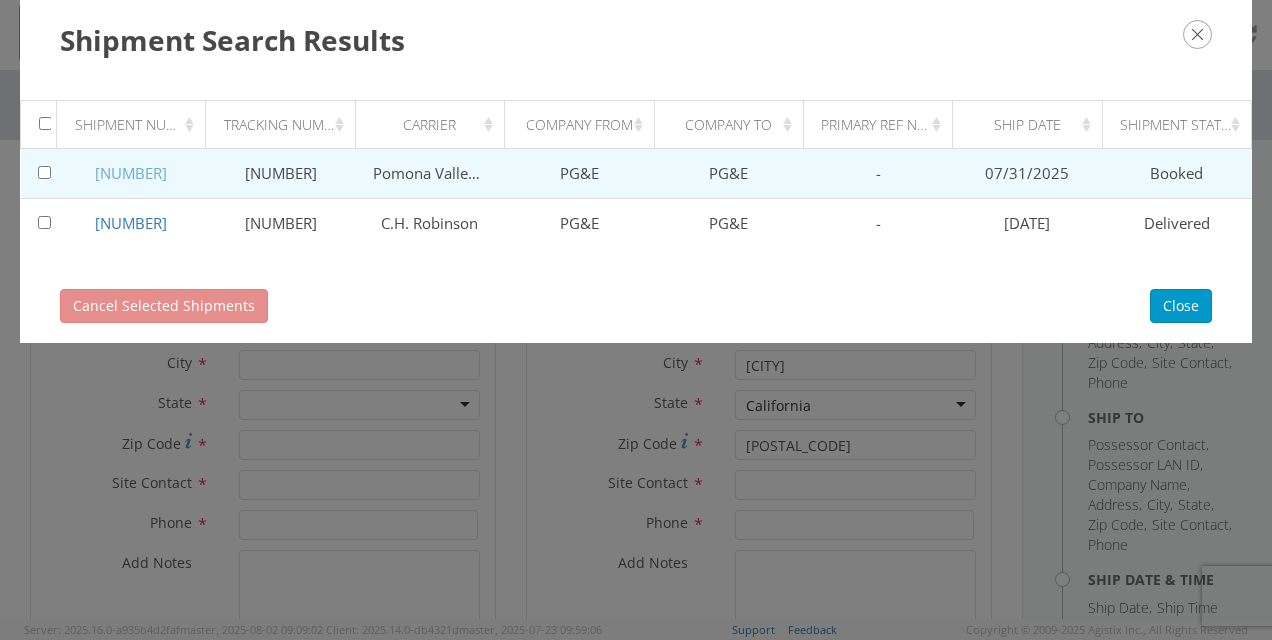 click on "56361857" at bounding box center (131, 173) 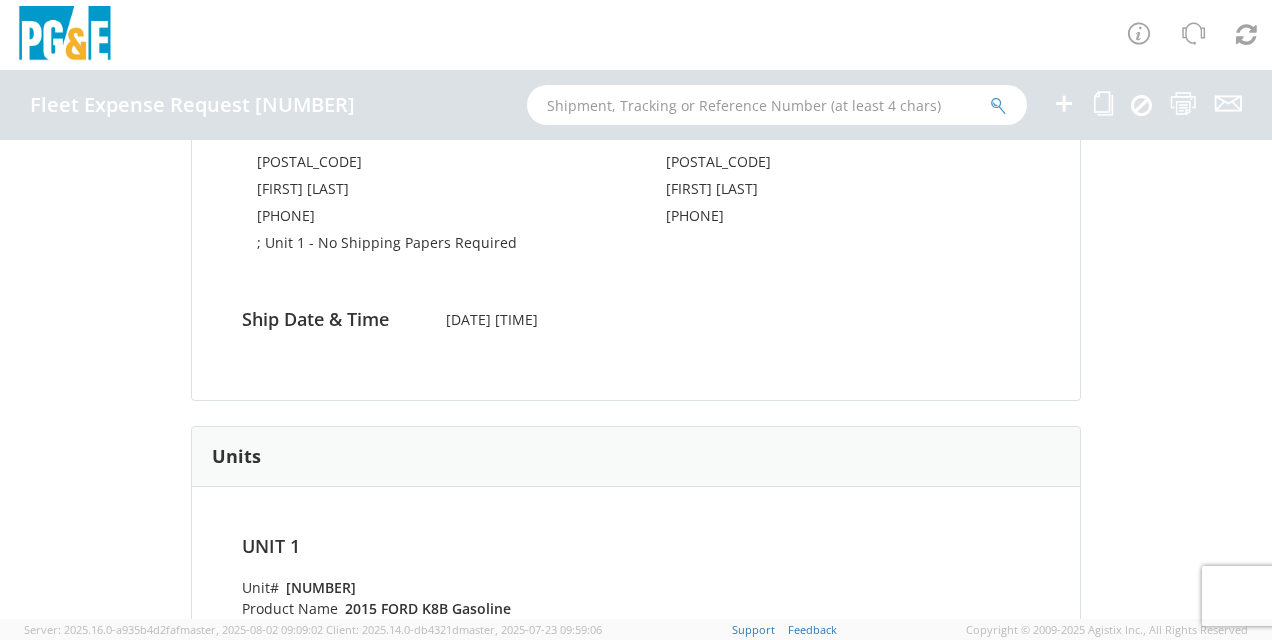 scroll, scrollTop: 409, scrollLeft: 0, axis: vertical 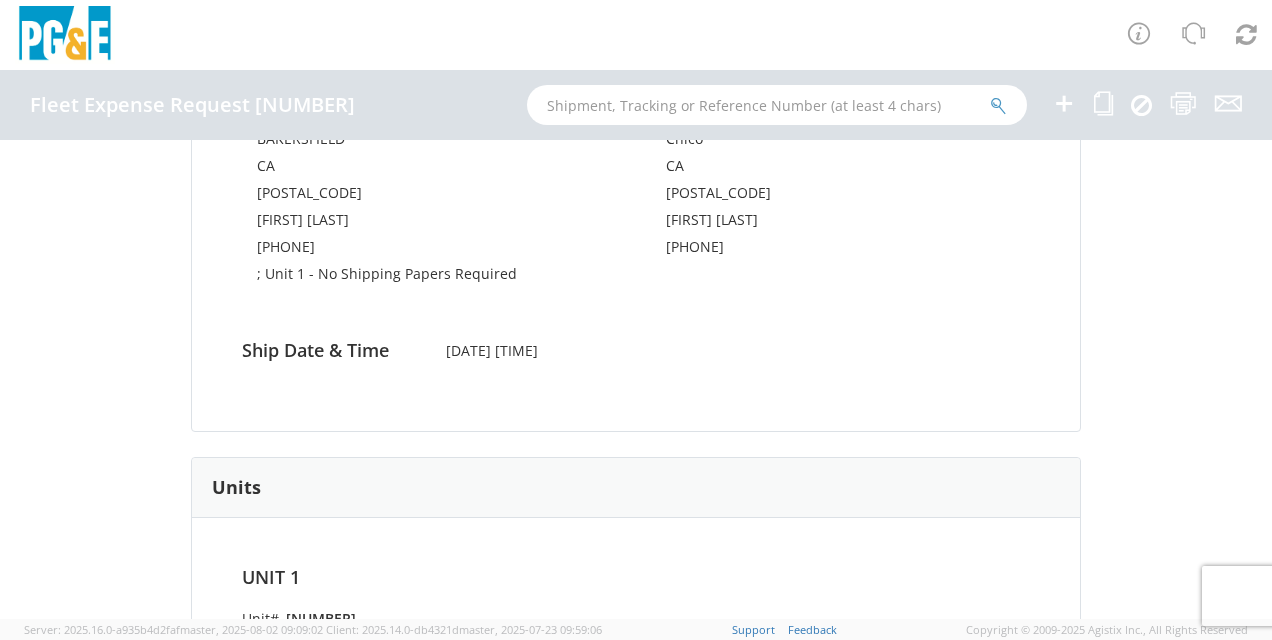 click on "Request Information                 Requestor Name: Mark Reith   Requestor LAN ID: MTRA                                     FROM         PG&E   4101 WIBLE ROAD   BAKERSFIELD   CA   93313   Joey Dominguez   661-440-6809   ; Unit 1 - No Shipping Papers Required             TO         PG&E   460 Rio Lindo Ave   Chico   CA   95926   Mark Reith   530-433-3486                 Ship Date & Time   07/31/2025 07:00 AM - 07:00 PM" at bounding box center (636, 161) 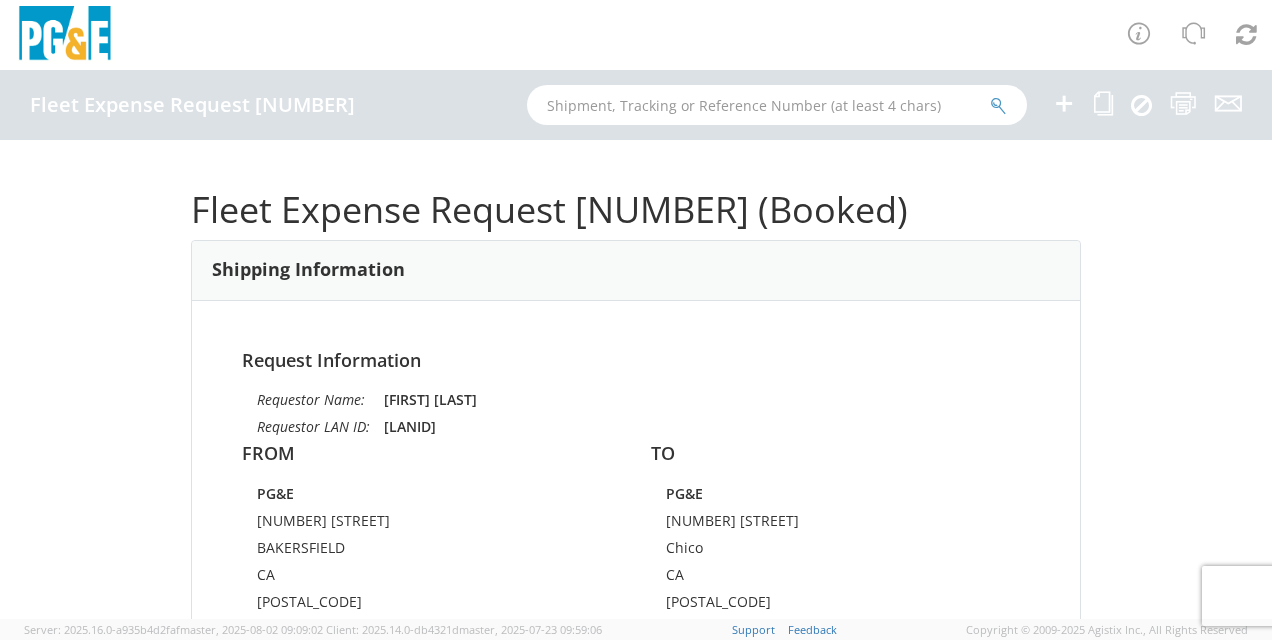 scroll, scrollTop: 0, scrollLeft: 0, axis: both 